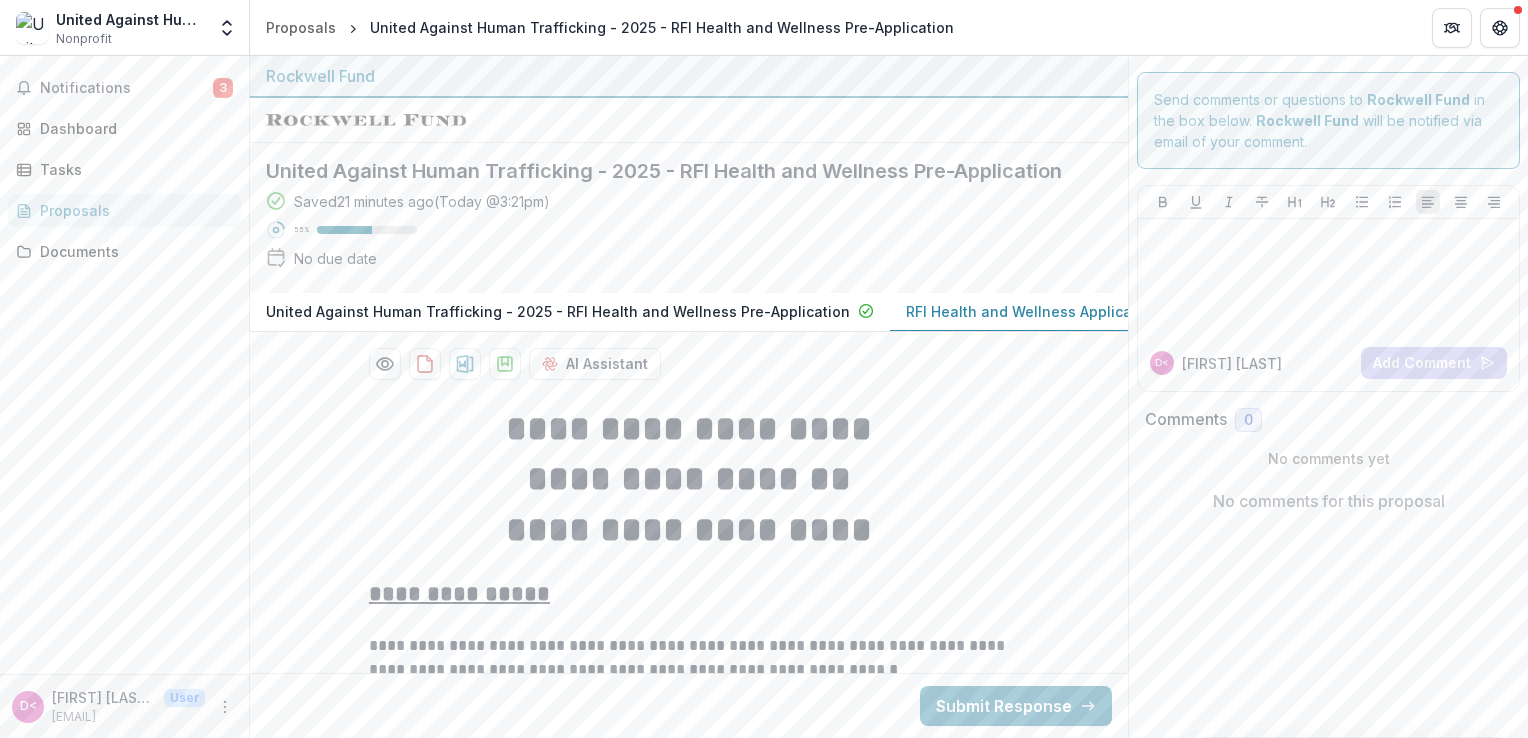 scroll, scrollTop: 0, scrollLeft: 0, axis: both 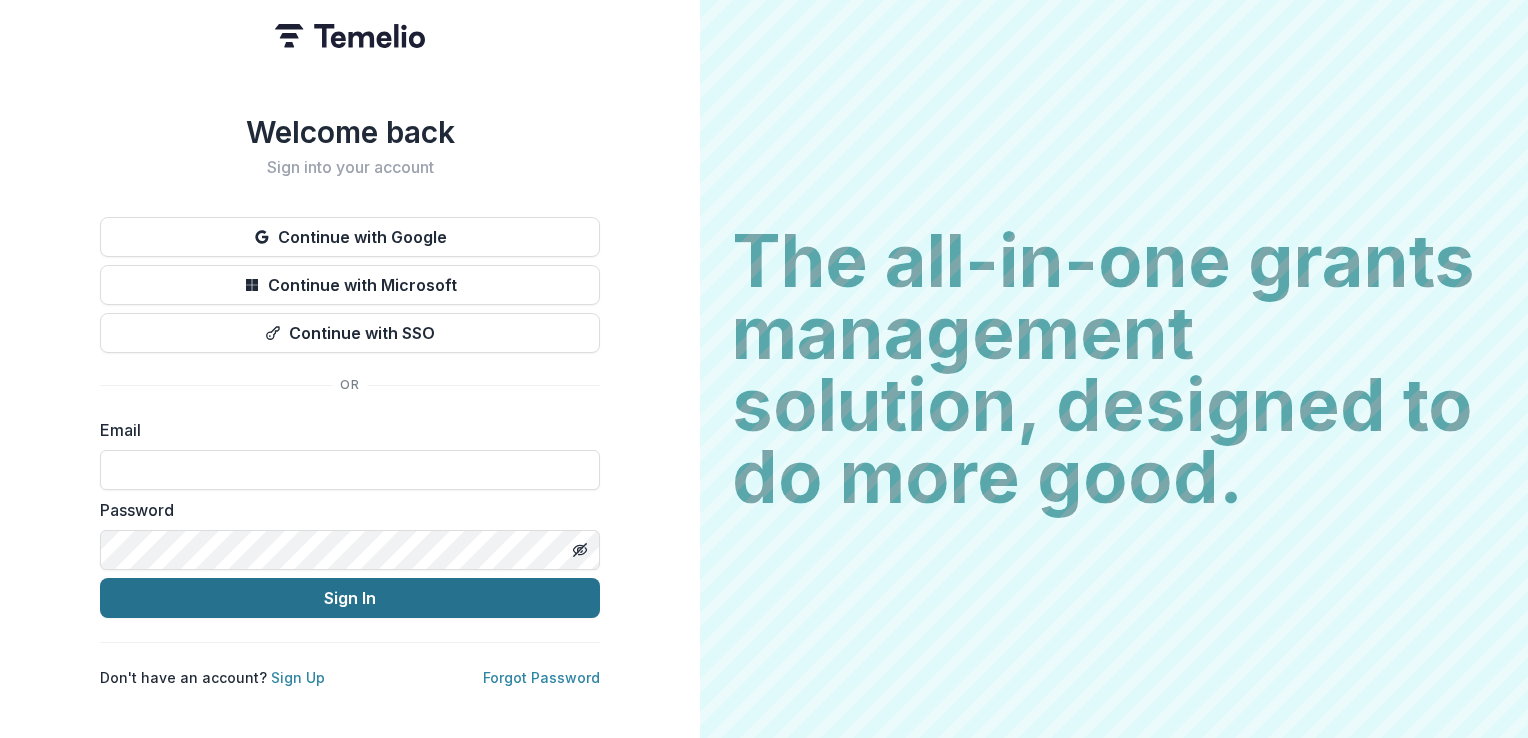 type on "**********" 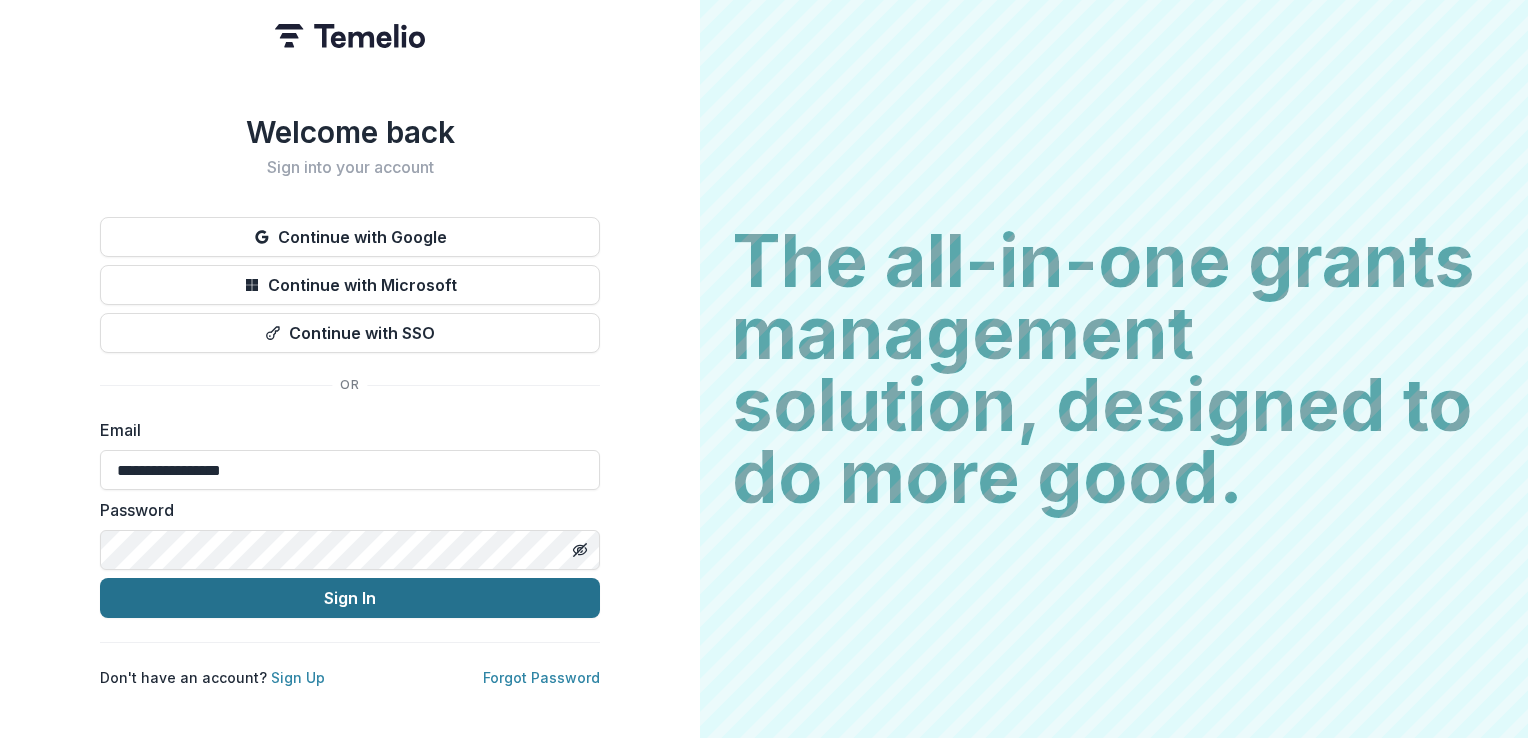 click on "Sign In" at bounding box center [350, 598] 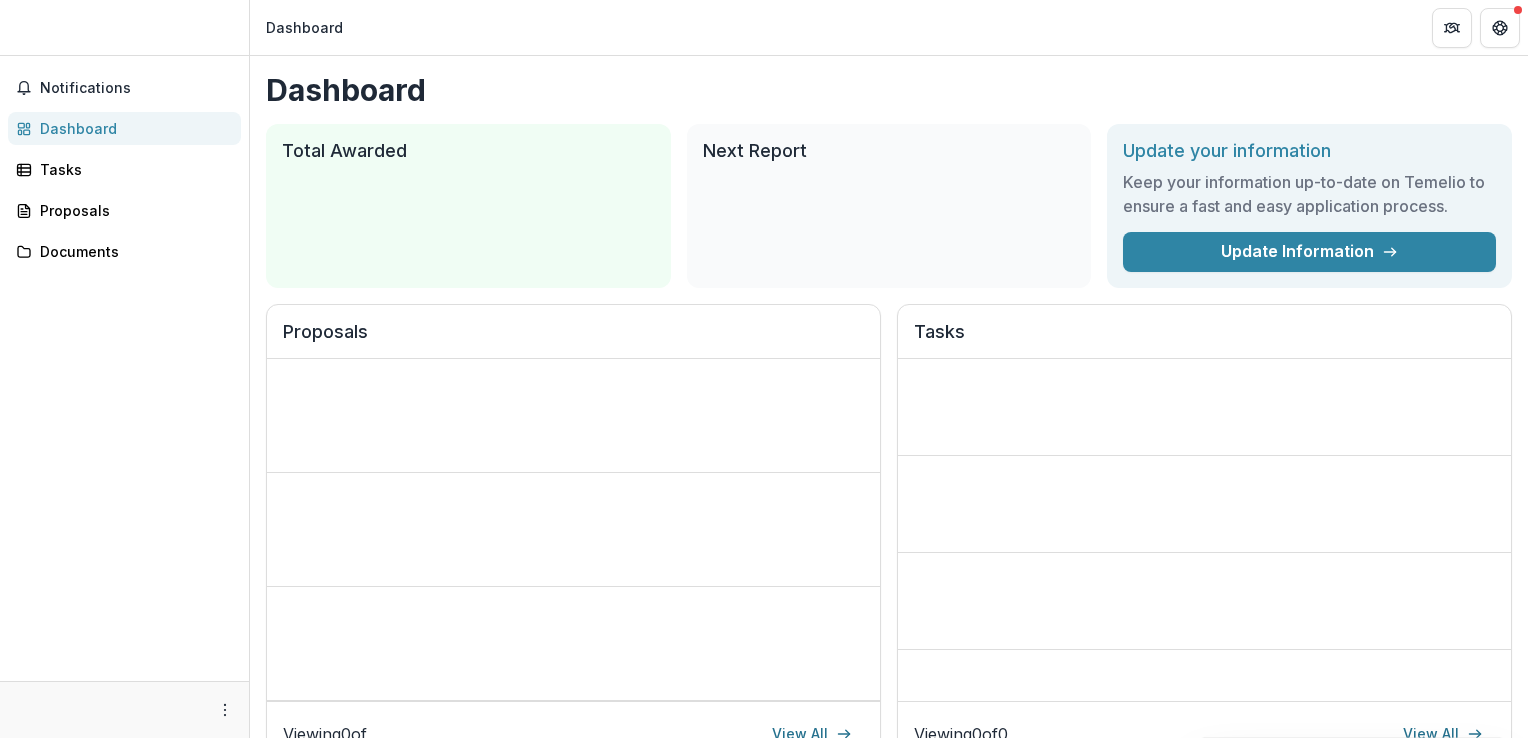 scroll, scrollTop: 0, scrollLeft: 0, axis: both 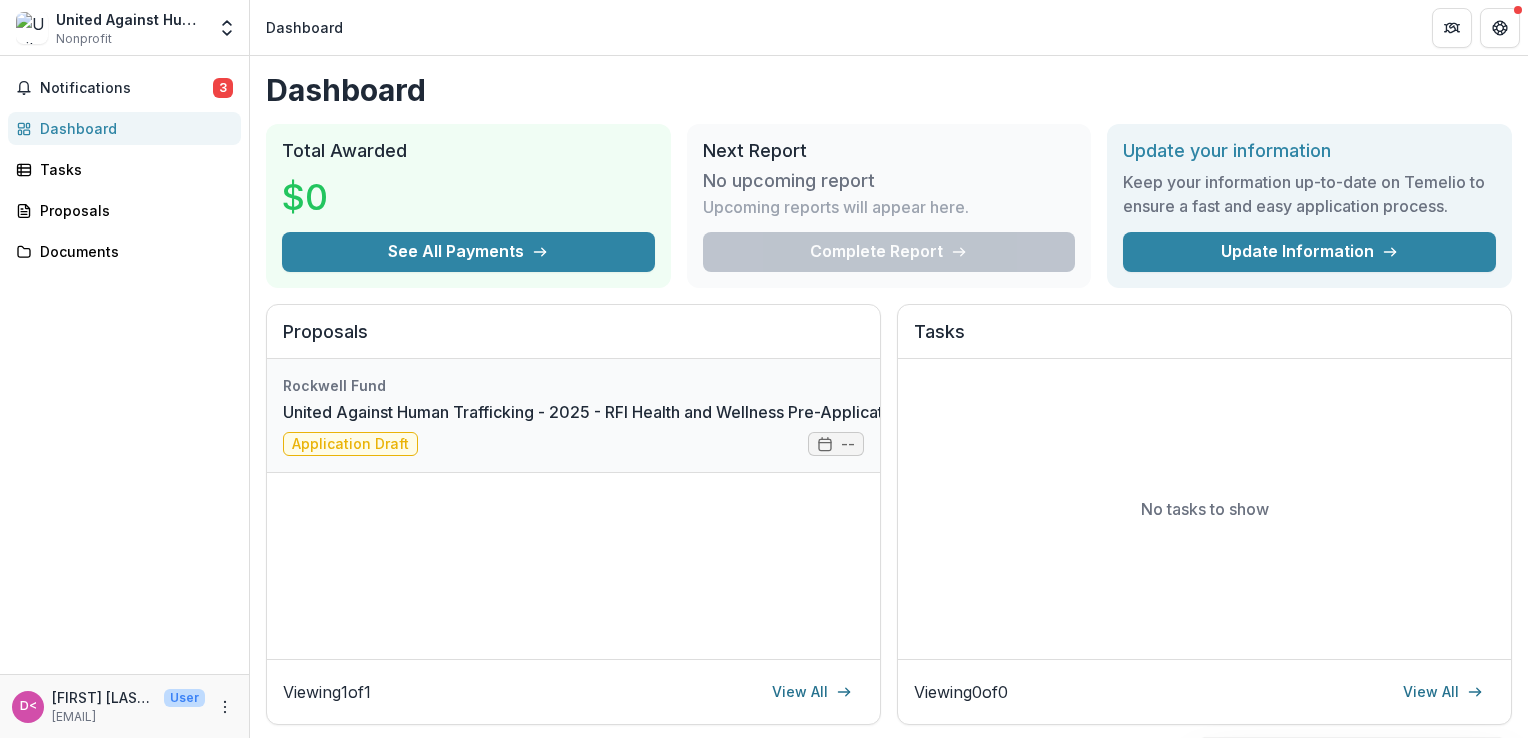 click on "United Against Human Trafficking - 2025 - RFI Health and Wellness Pre-Application" at bounding box center [594, 412] 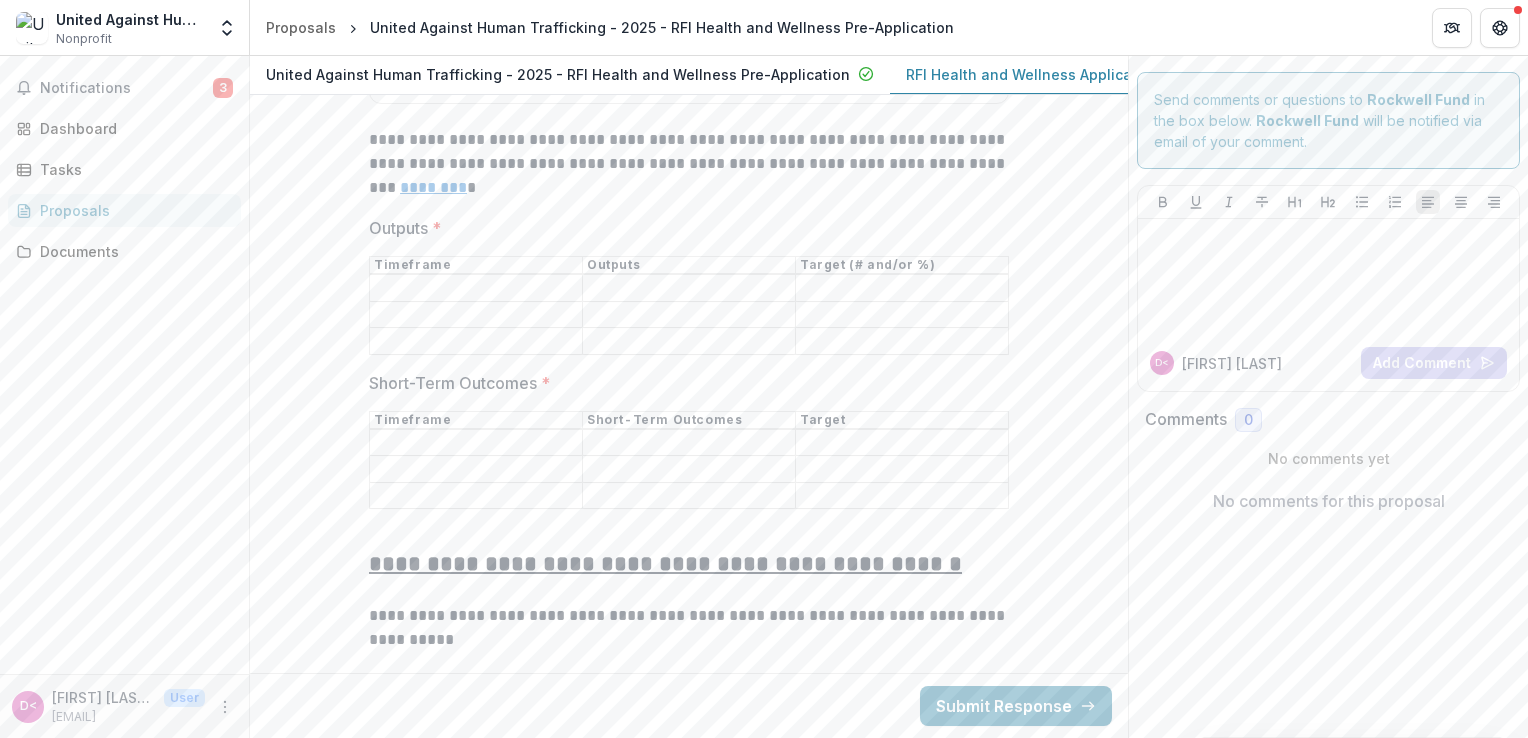 scroll, scrollTop: 6200, scrollLeft: 0, axis: vertical 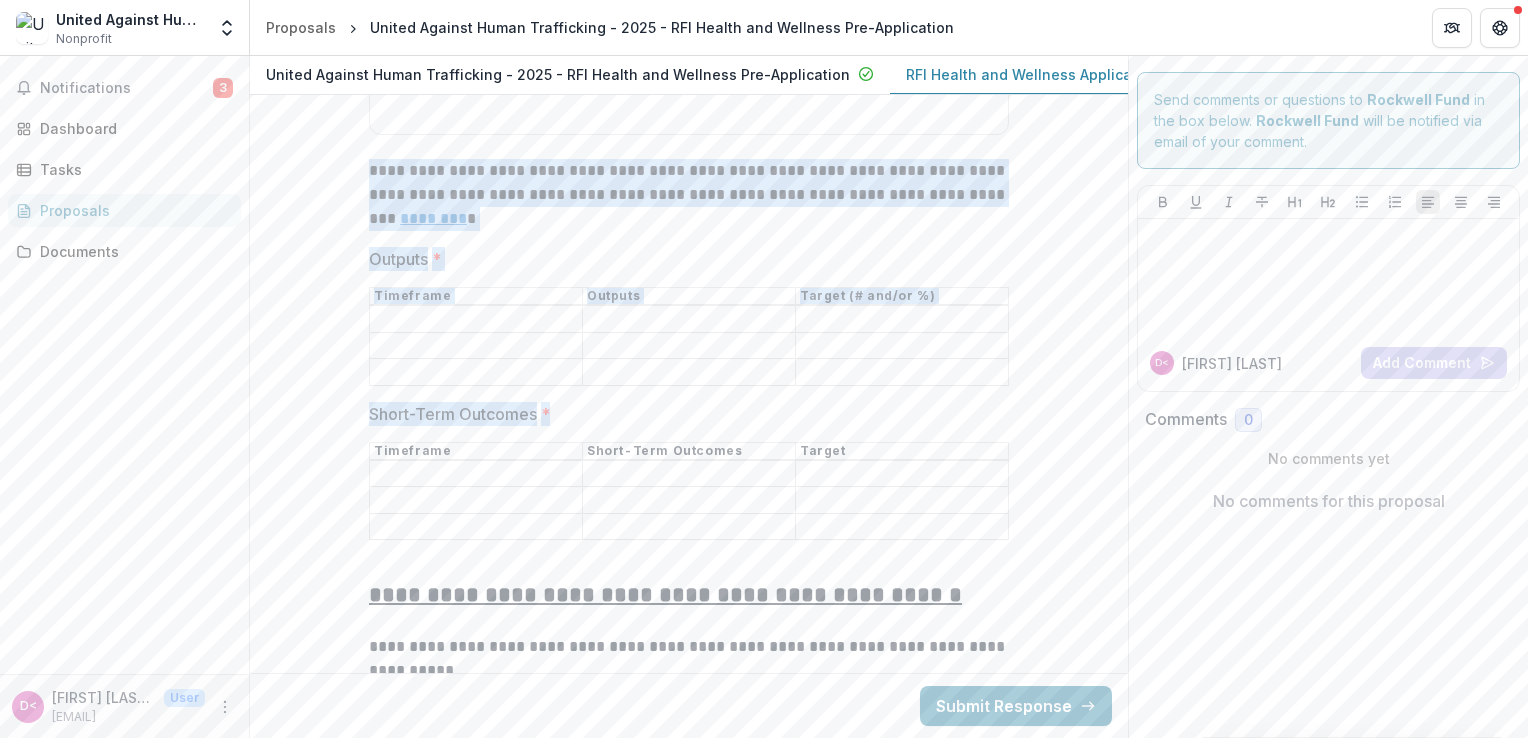drag, startPoint x: 1016, startPoint y: 536, endPoint x: 356, endPoint y: 186, distance: 747.0609 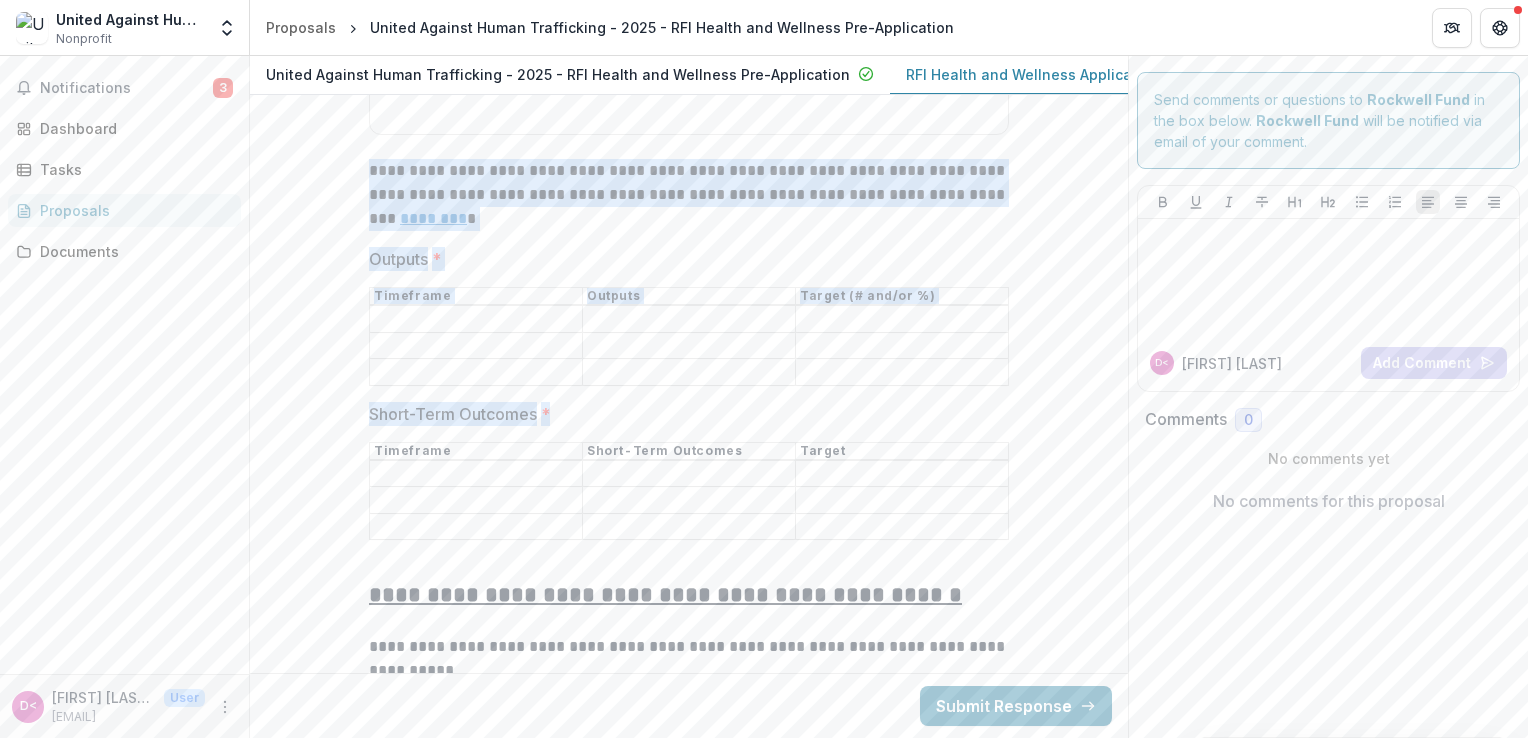 click on "**********" at bounding box center (689, 413) 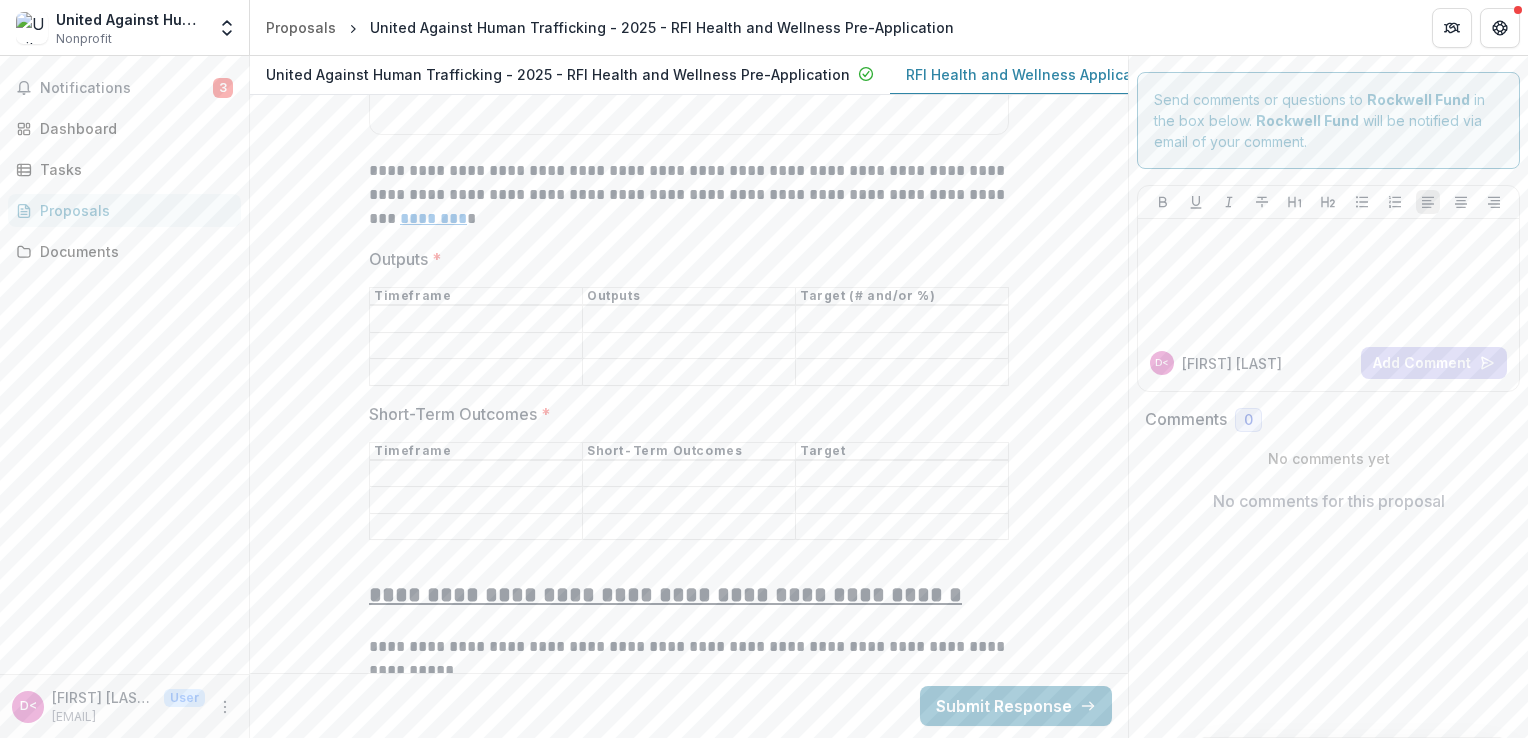 click on "********" at bounding box center (433, 218) 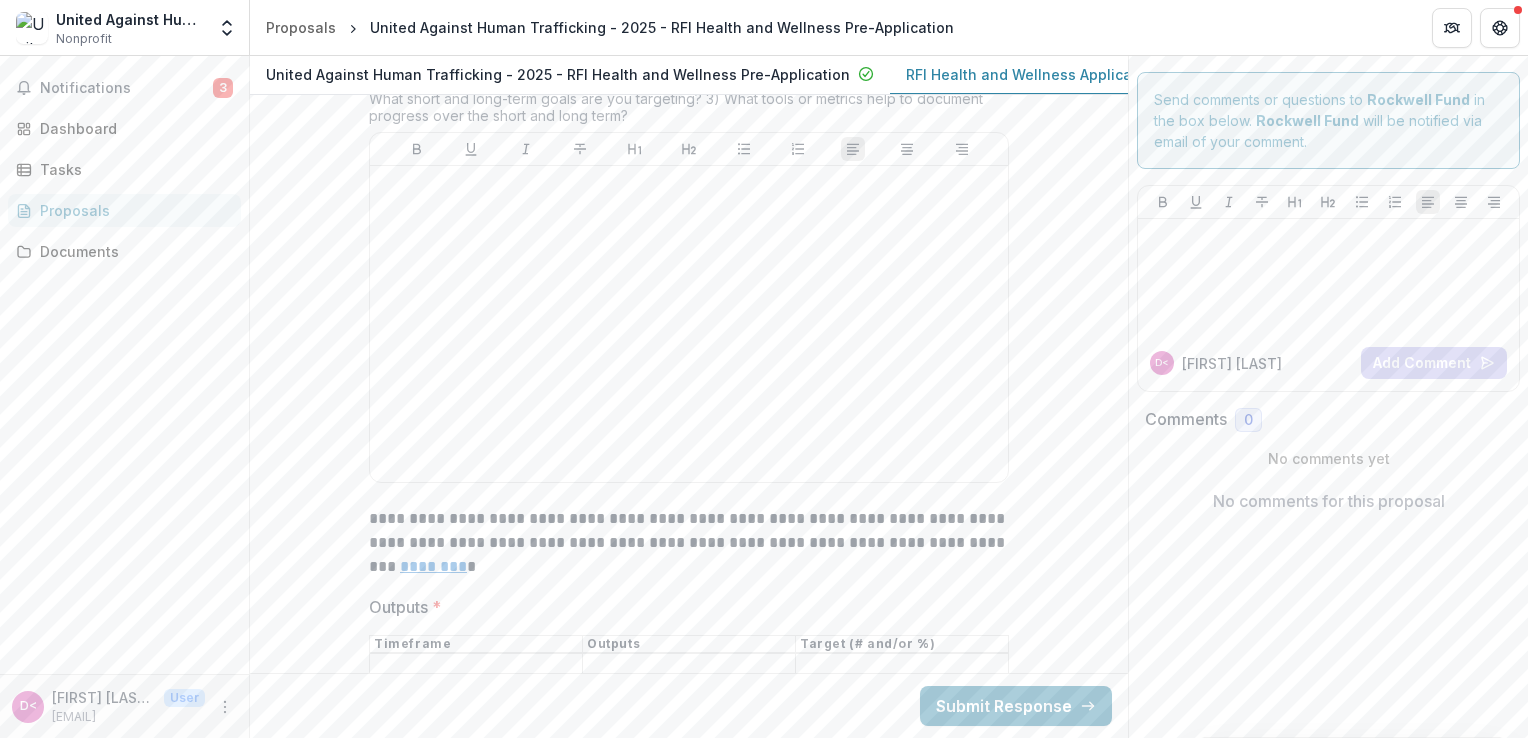 scroll, scrollTop: 5900, scrollLeft: 0, axis: vertical 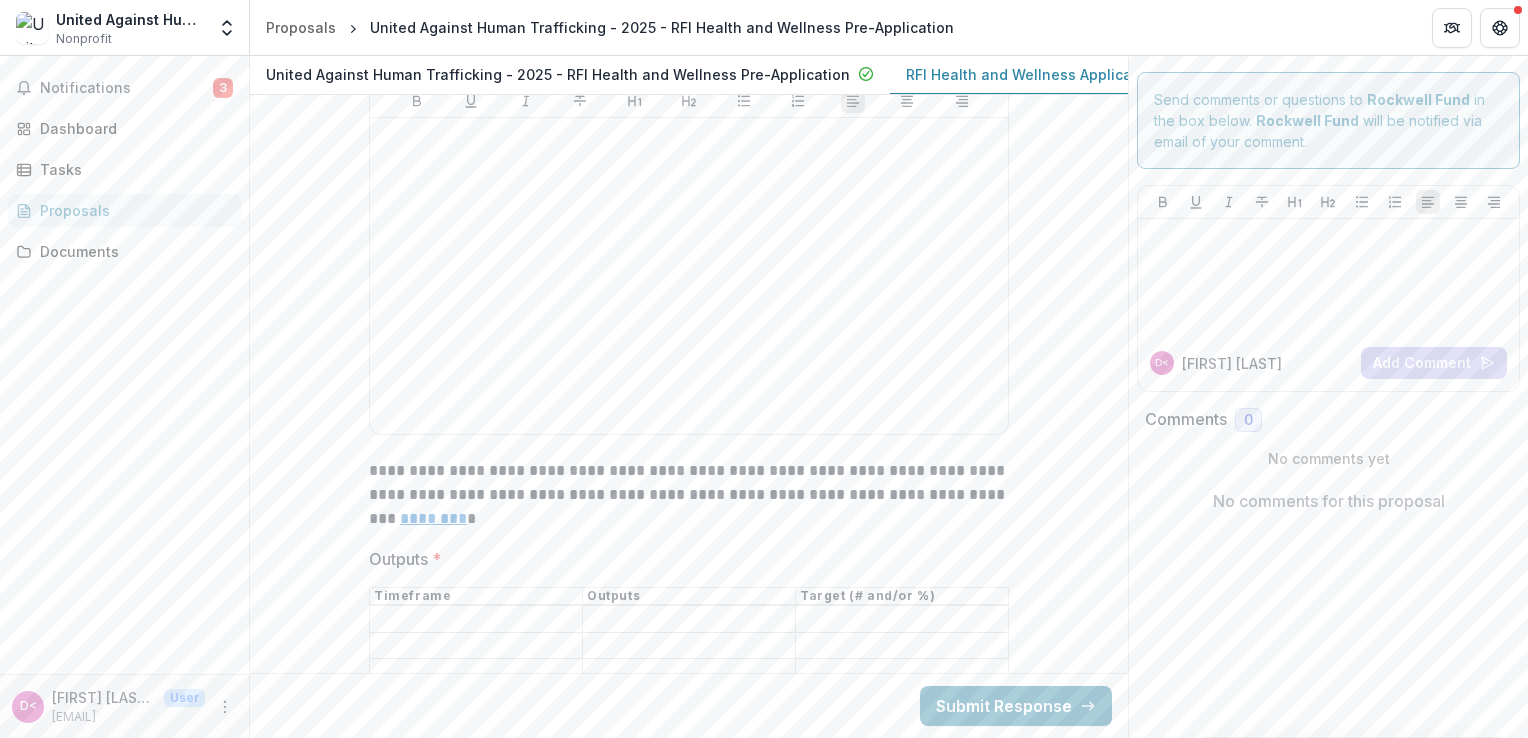 click on "**********" at bounding box center [689, 495] 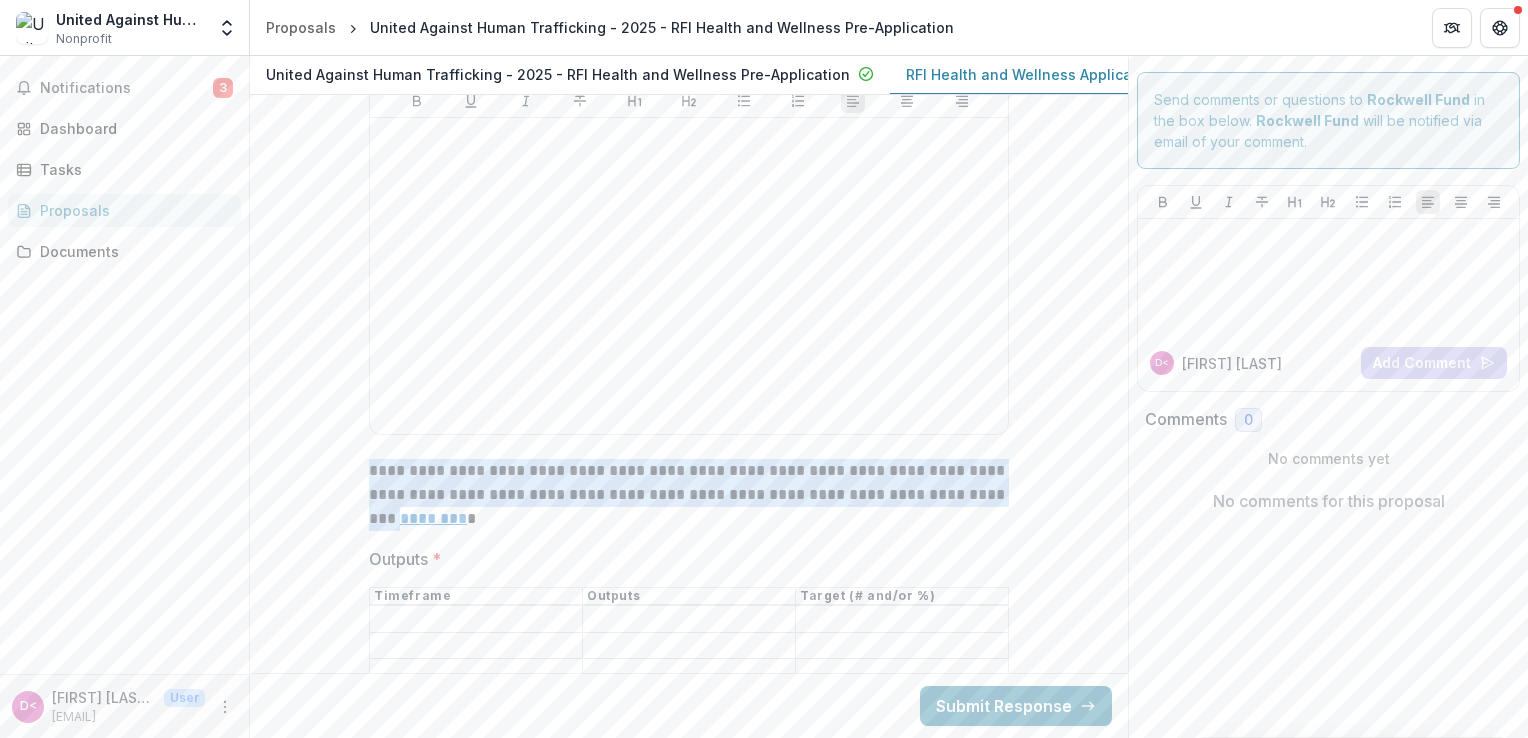 drag, startPoint x: 952, startPoint y: 509, endPoint x: 359, endPoint y: 492, distance: 593.24365 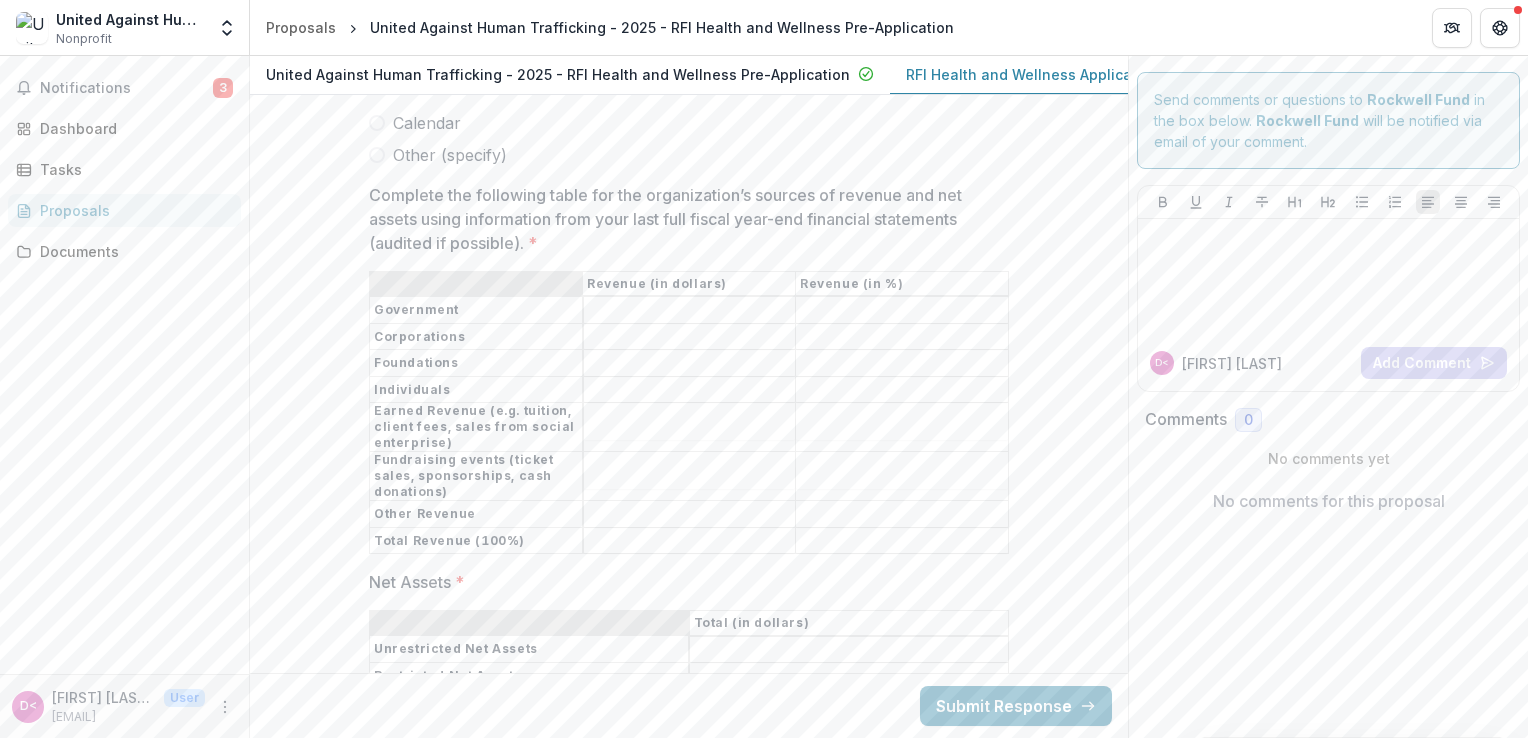 scroll, scrollTop: 9726, scrollLeft: 0, axis: vertical 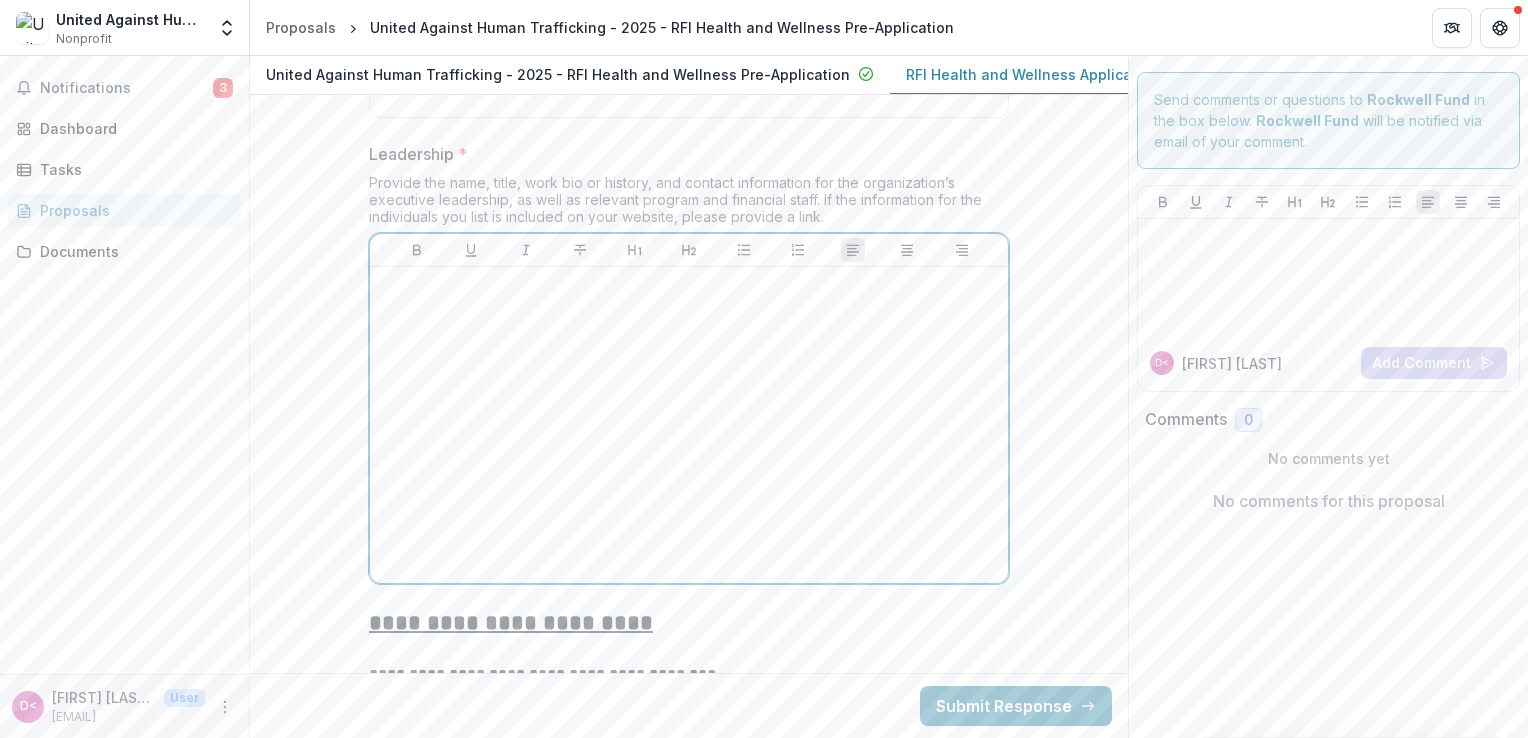 click at bounding box center (689, 425) 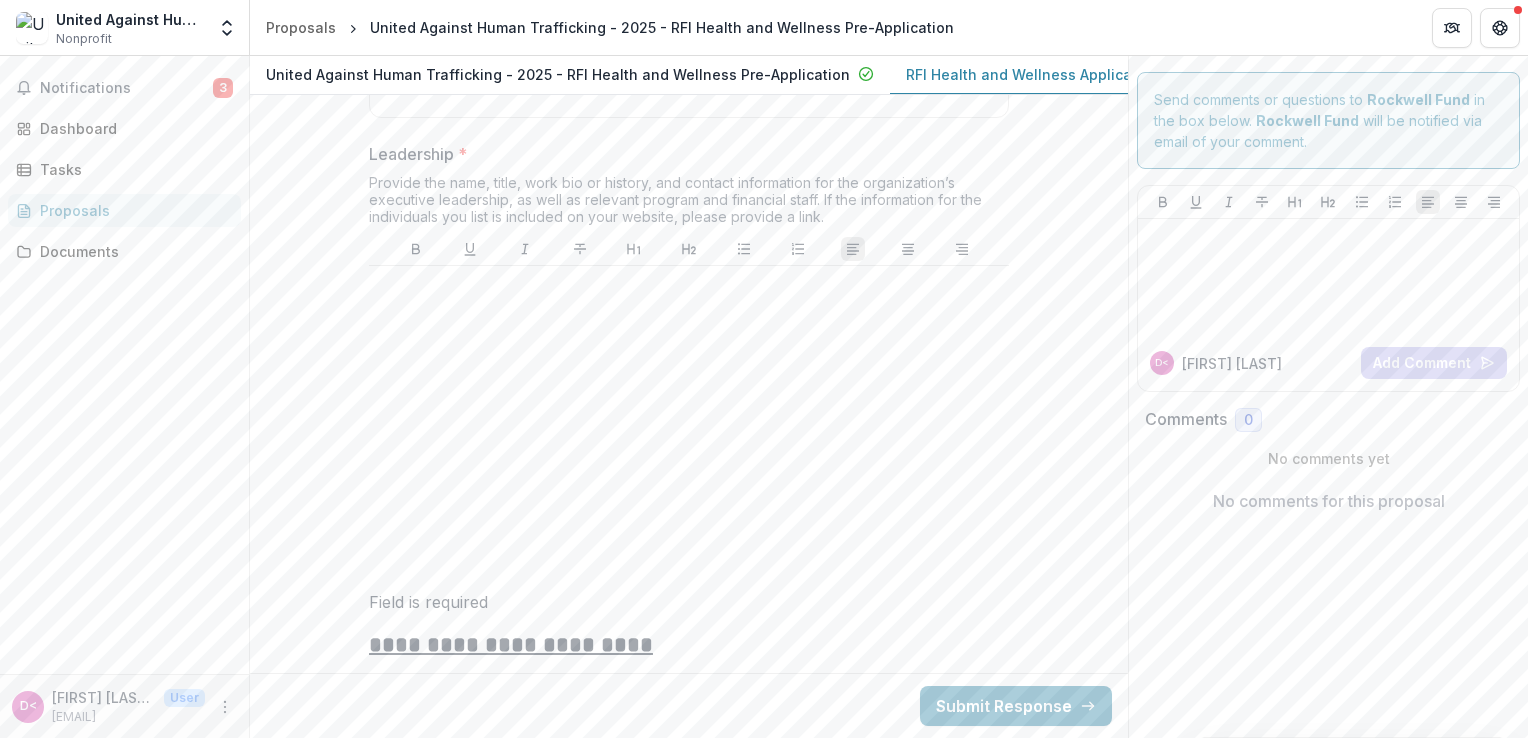 drag, startPoint x: 1116, startPoint y: 34, endPoint x: 1008, endPoint y: 10, distance: 110.63454 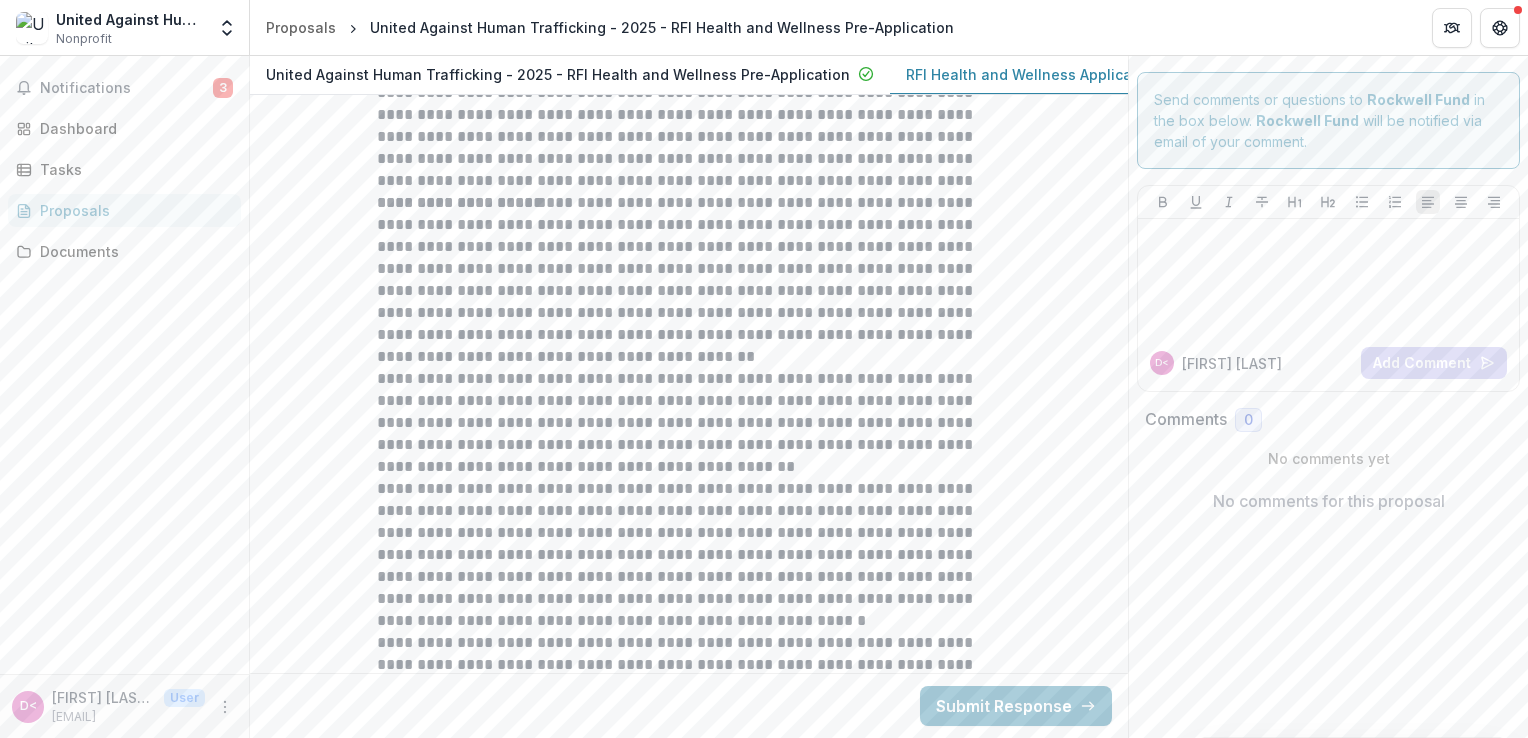 click on "**********" at bounding box center (688, 423) 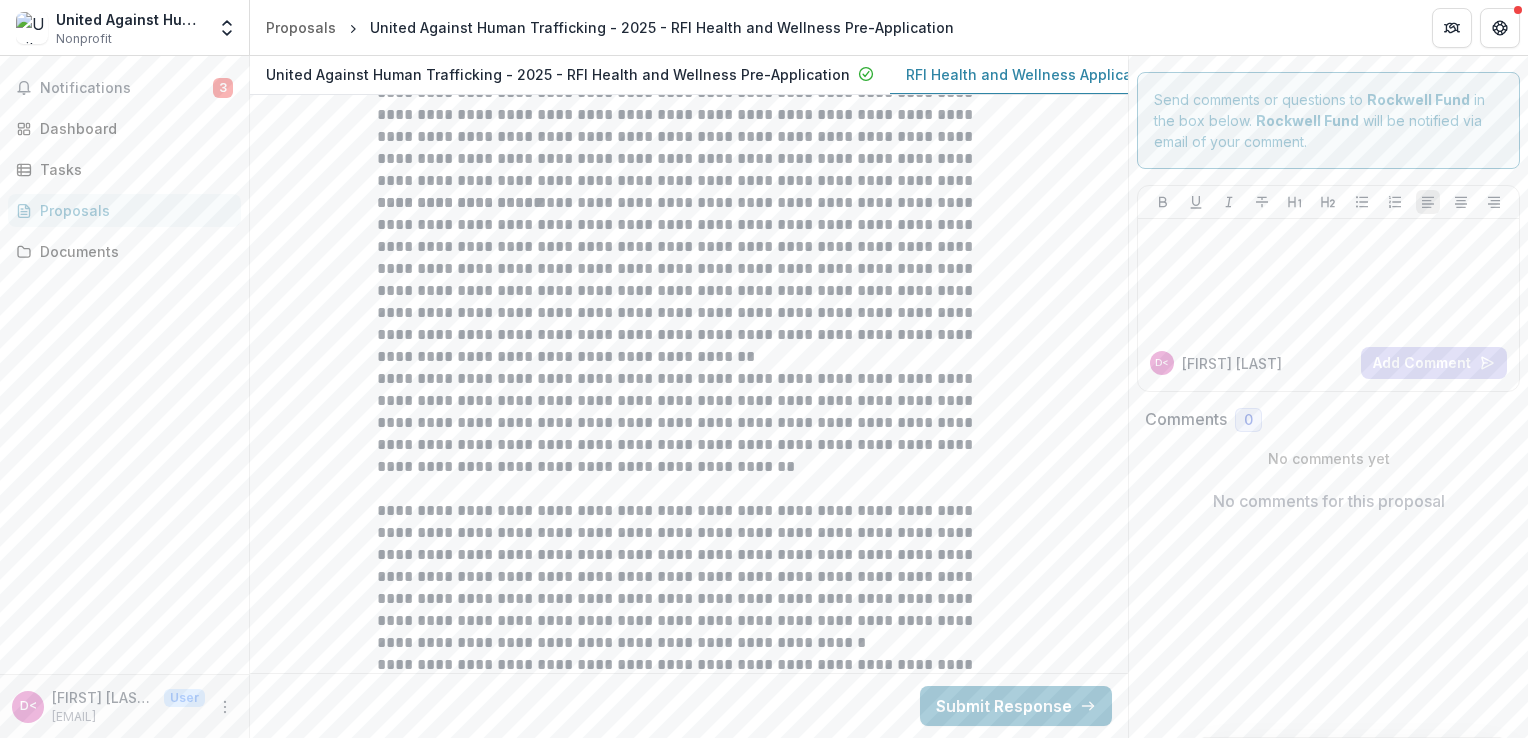 click on "**********" at bounding box center (688, 577) 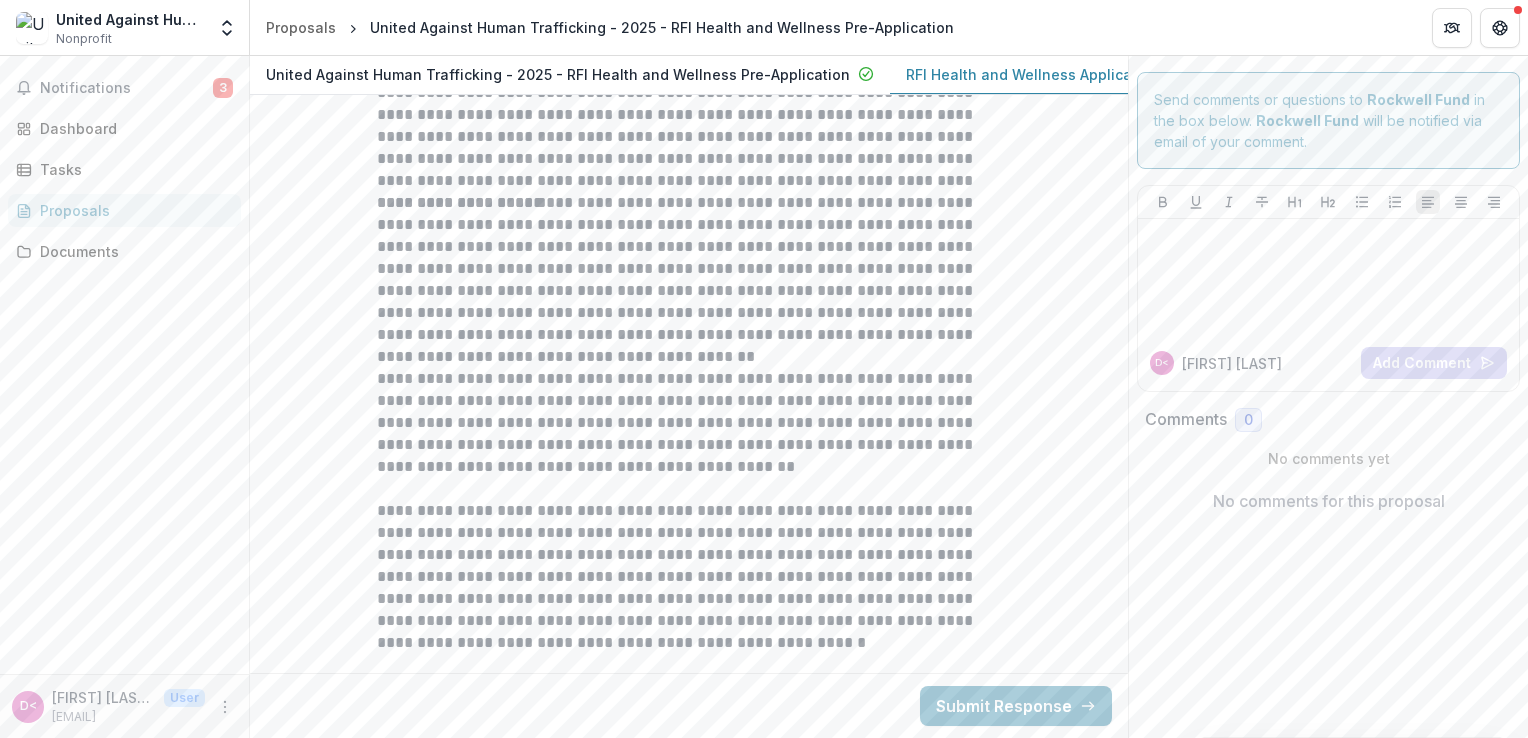 scroll, scrollTop: 9256, scrollLeft: 0, axis: vertical 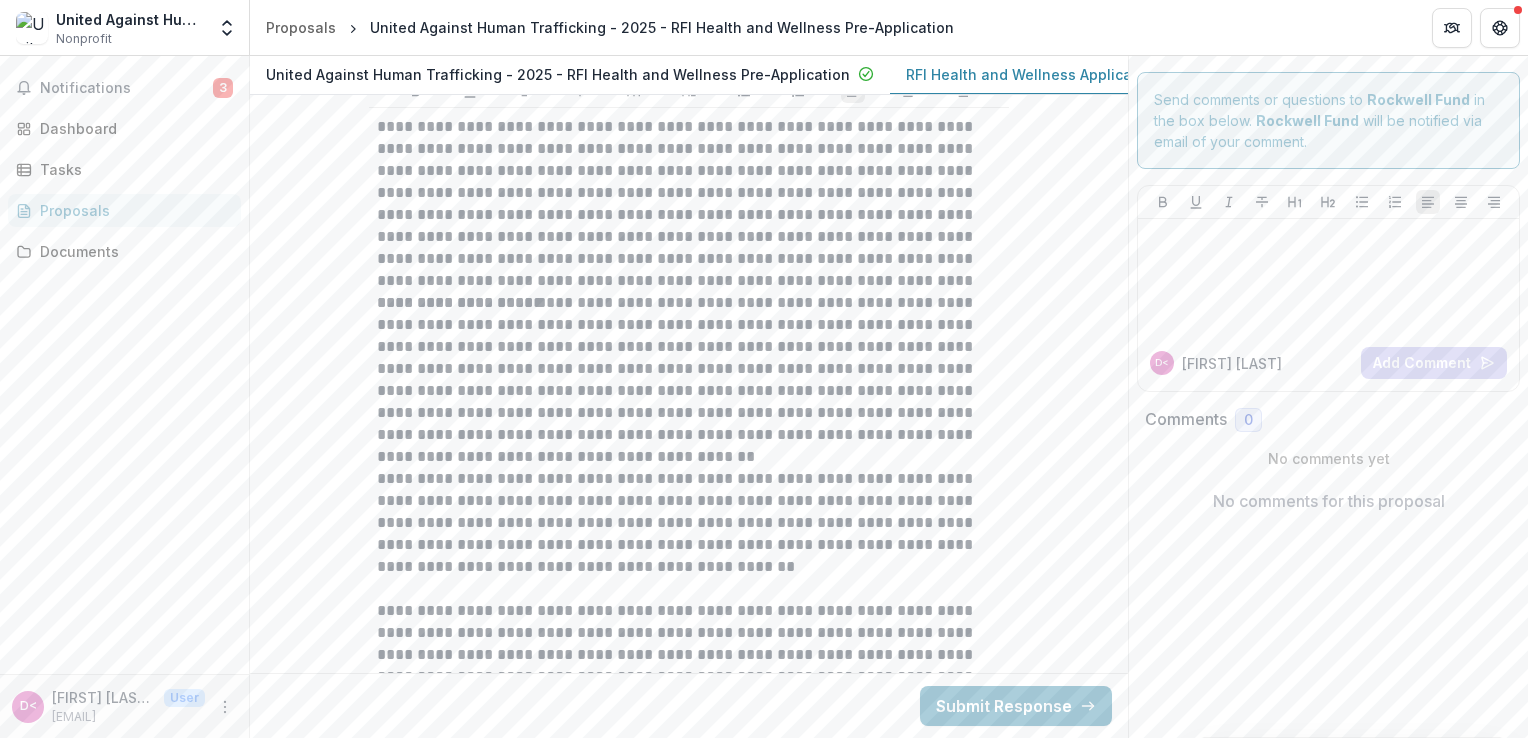 click on "**********" at bounding box center [688, 380] 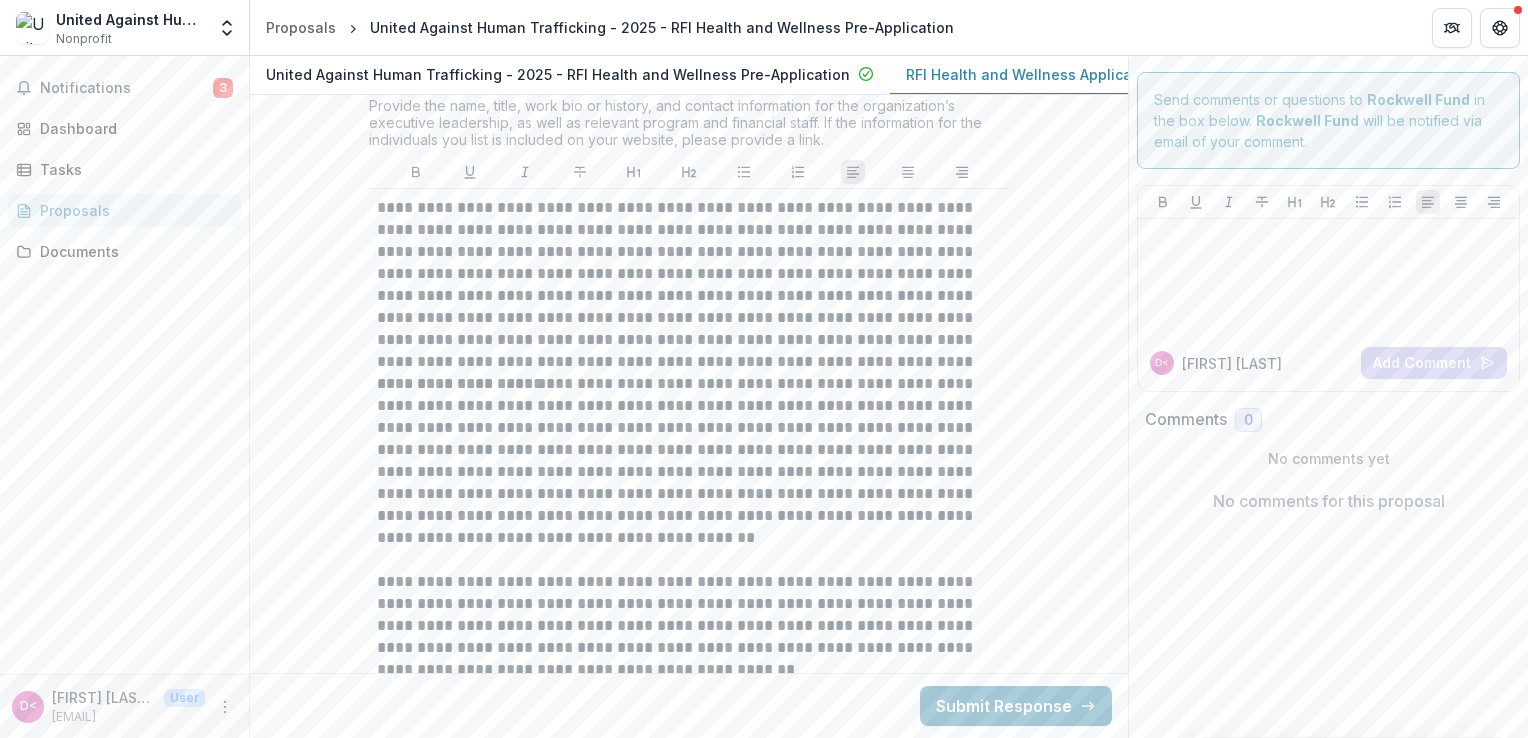 scroll, scrollTop: 9056, scrollLeft: 0, axis: vertical 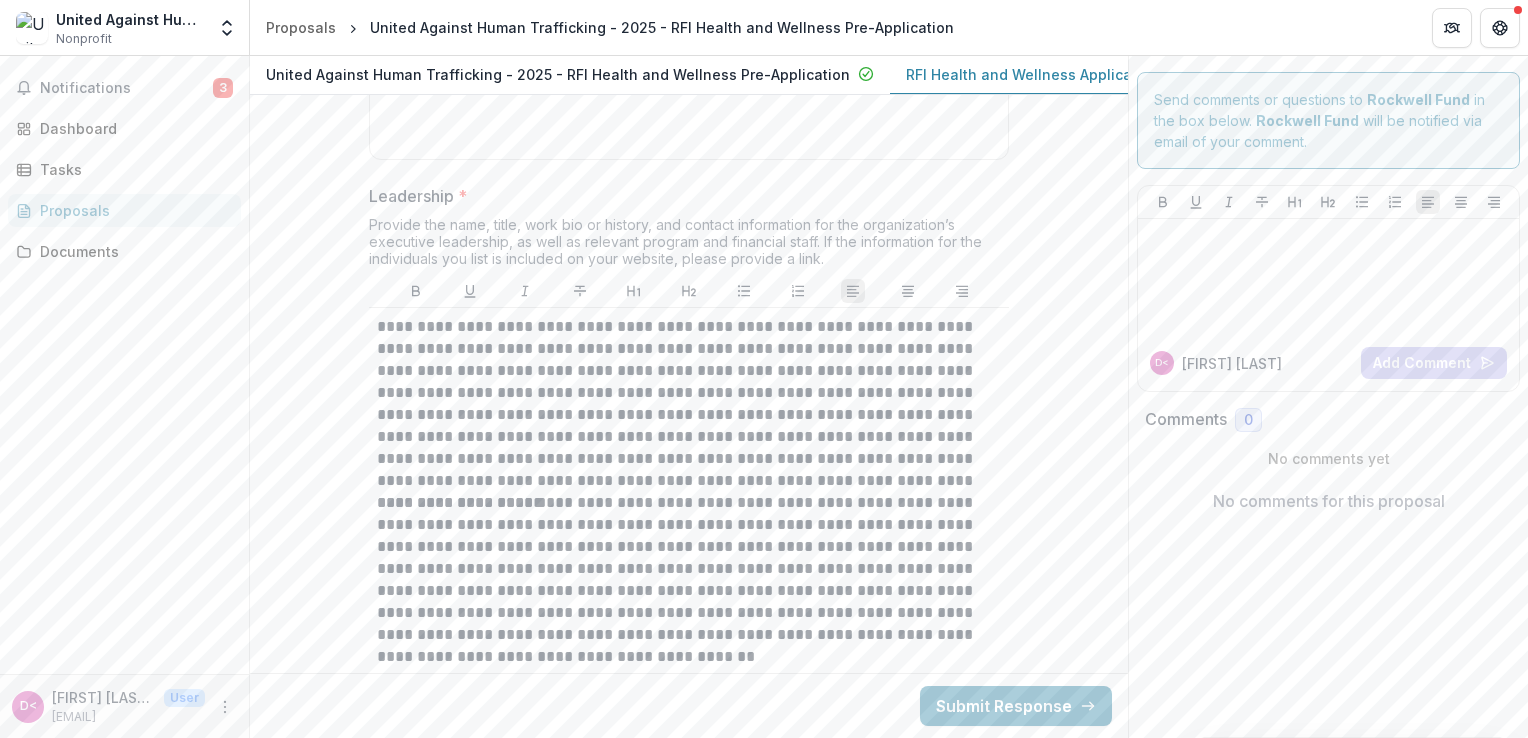 click on "**********" at bounding box center (688, 404) 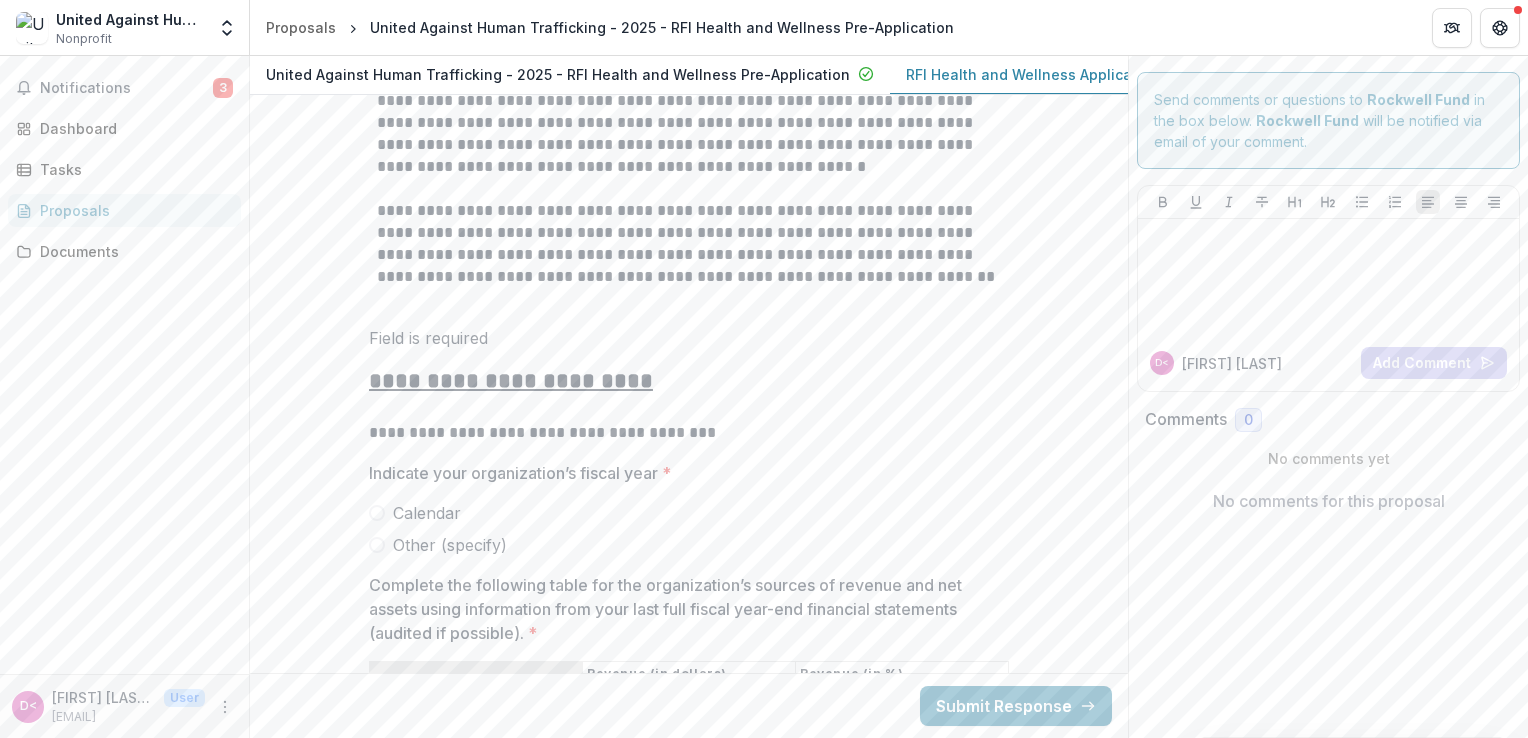 scroll, scrollTop: 9856, scrollLeft: 0, axis: vertical 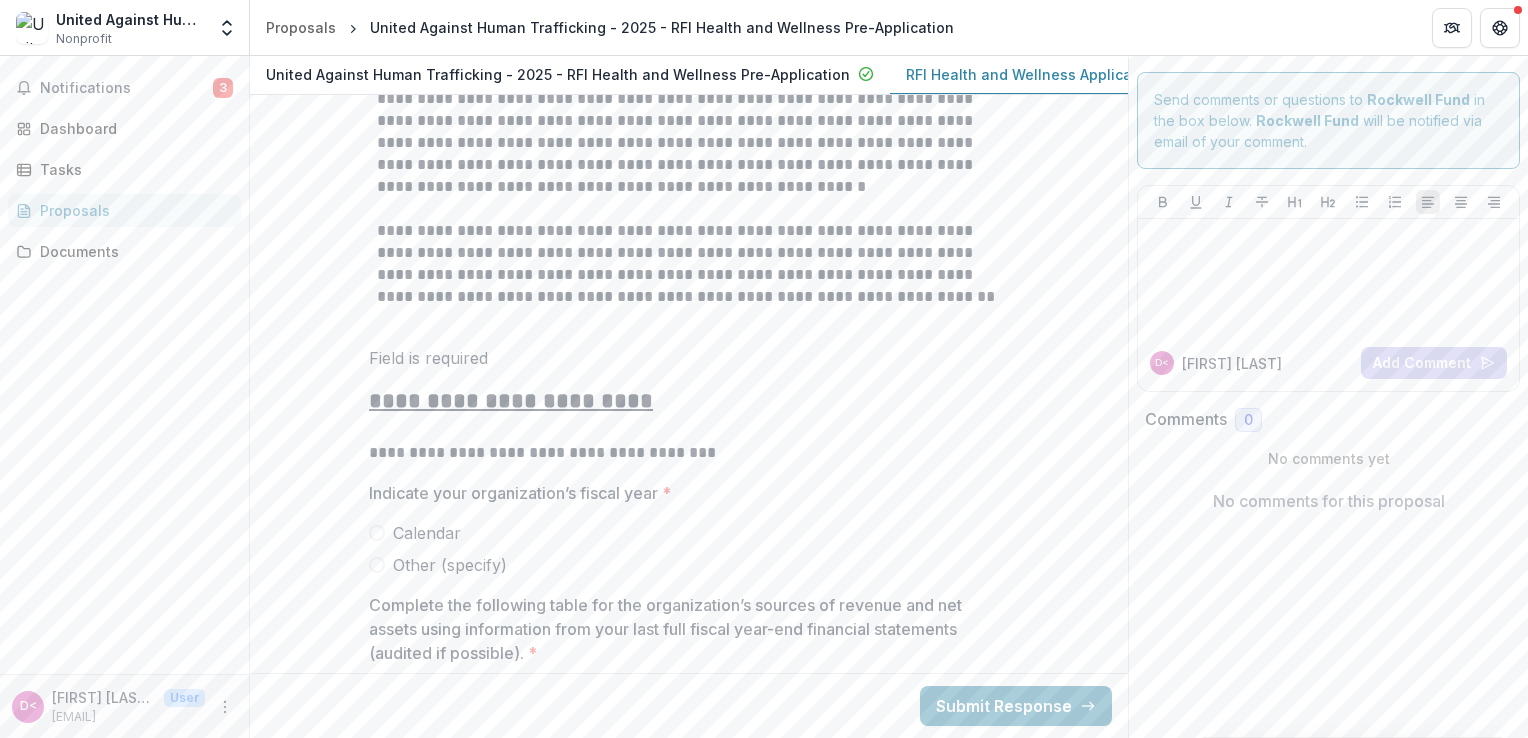 click on "**********" at bounding box center [688, 275] 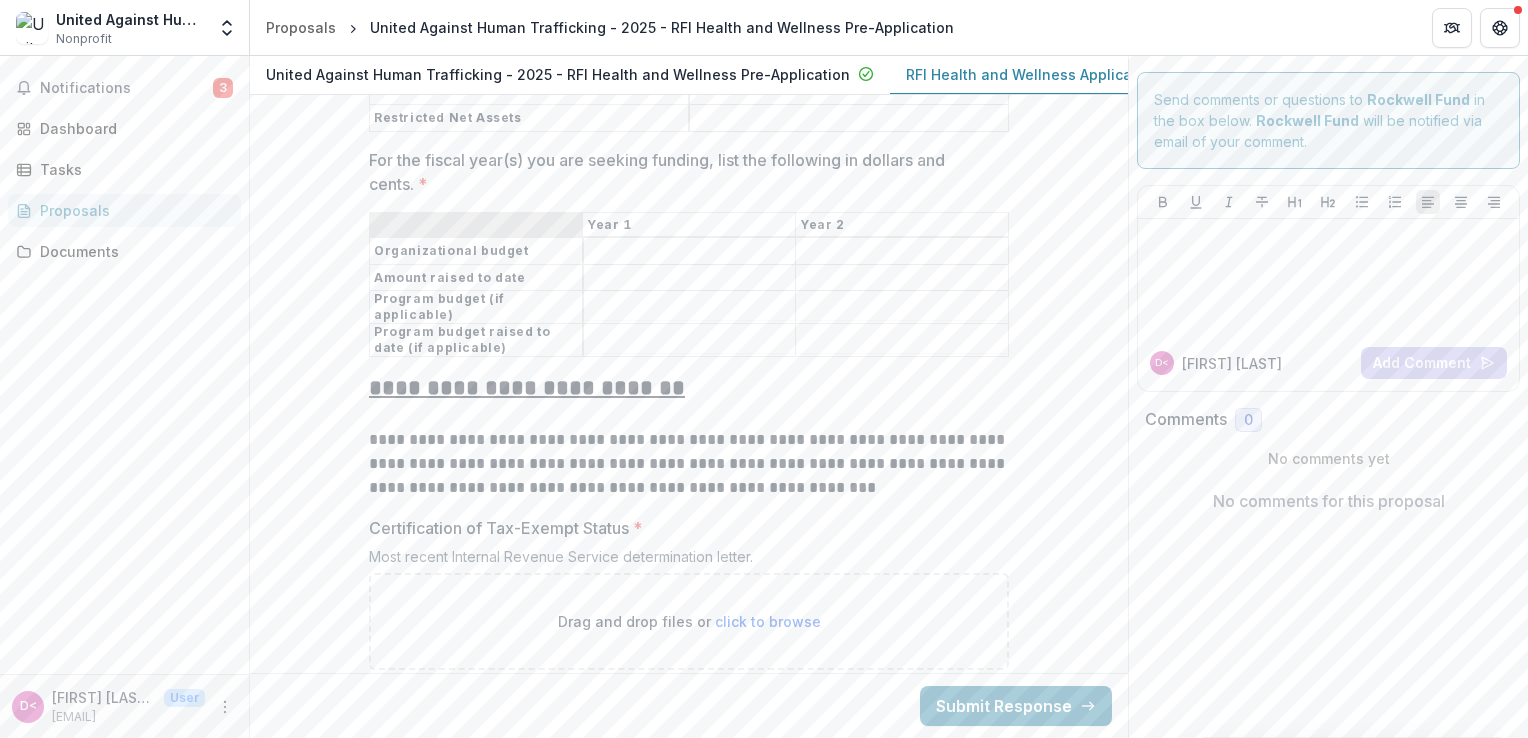 scroll, scrollTop: 10956, scrollLeft: 0, axis: vertical 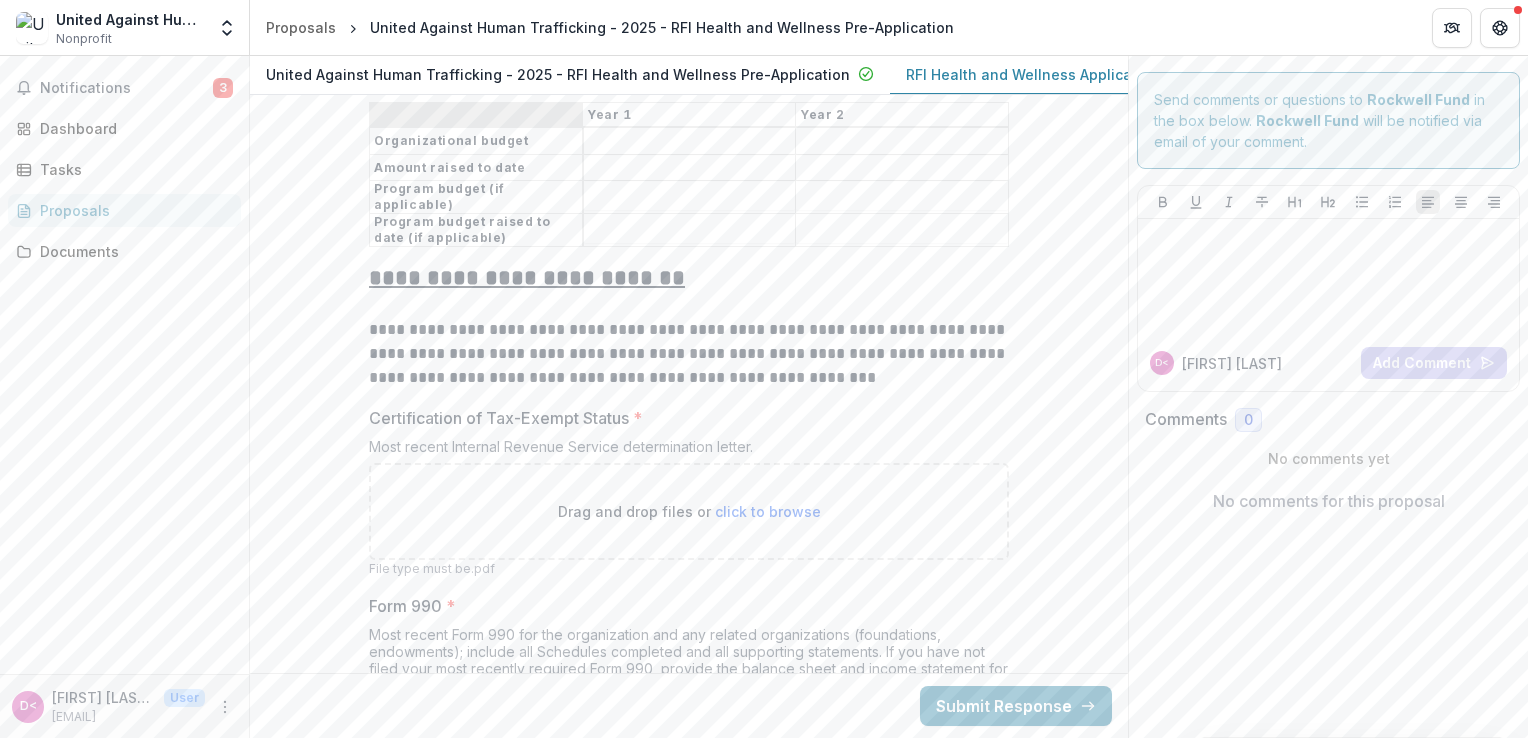 click on "click to browse" at bounding box center (768, 511) 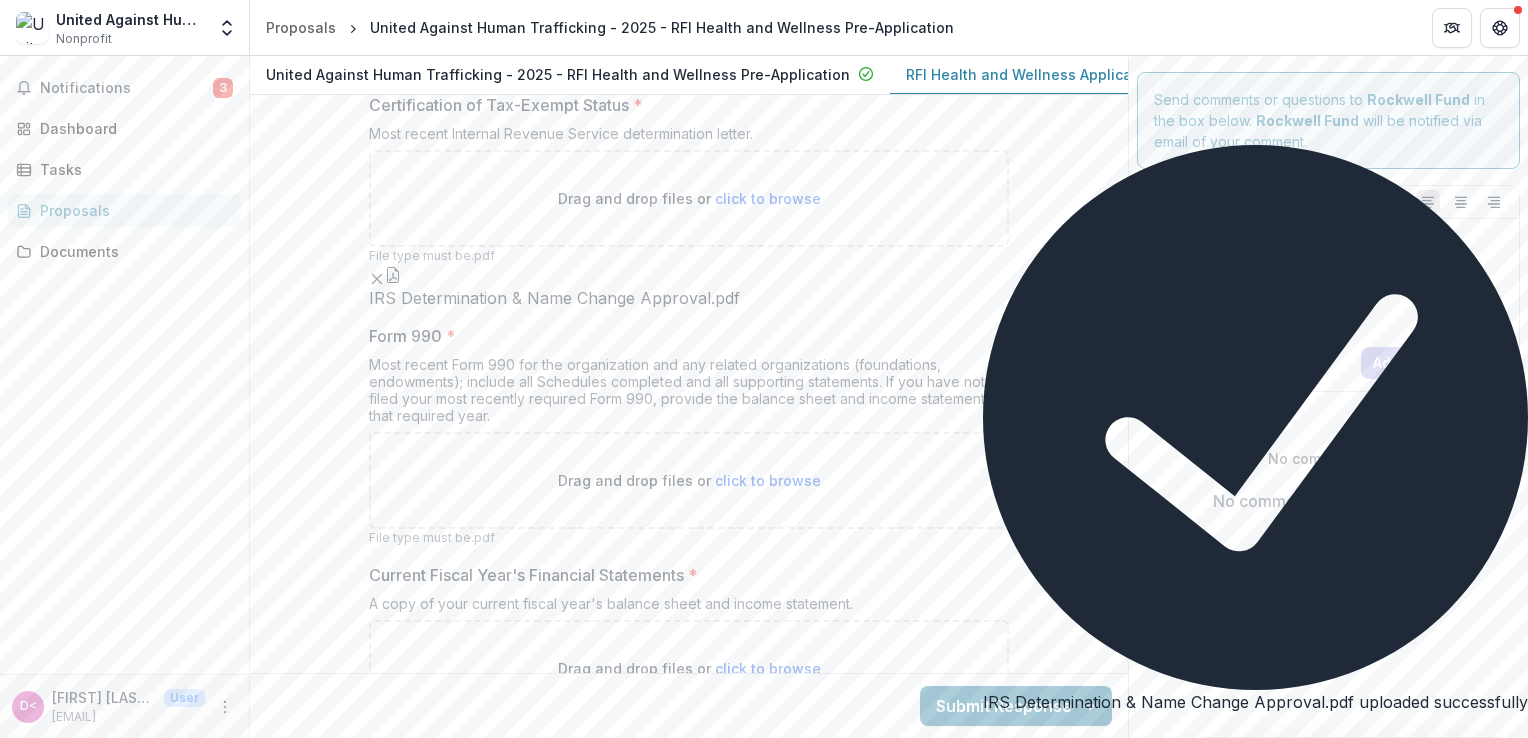 scroll, scrollTop: 11356, scrollLeft: 0, axis: vertical 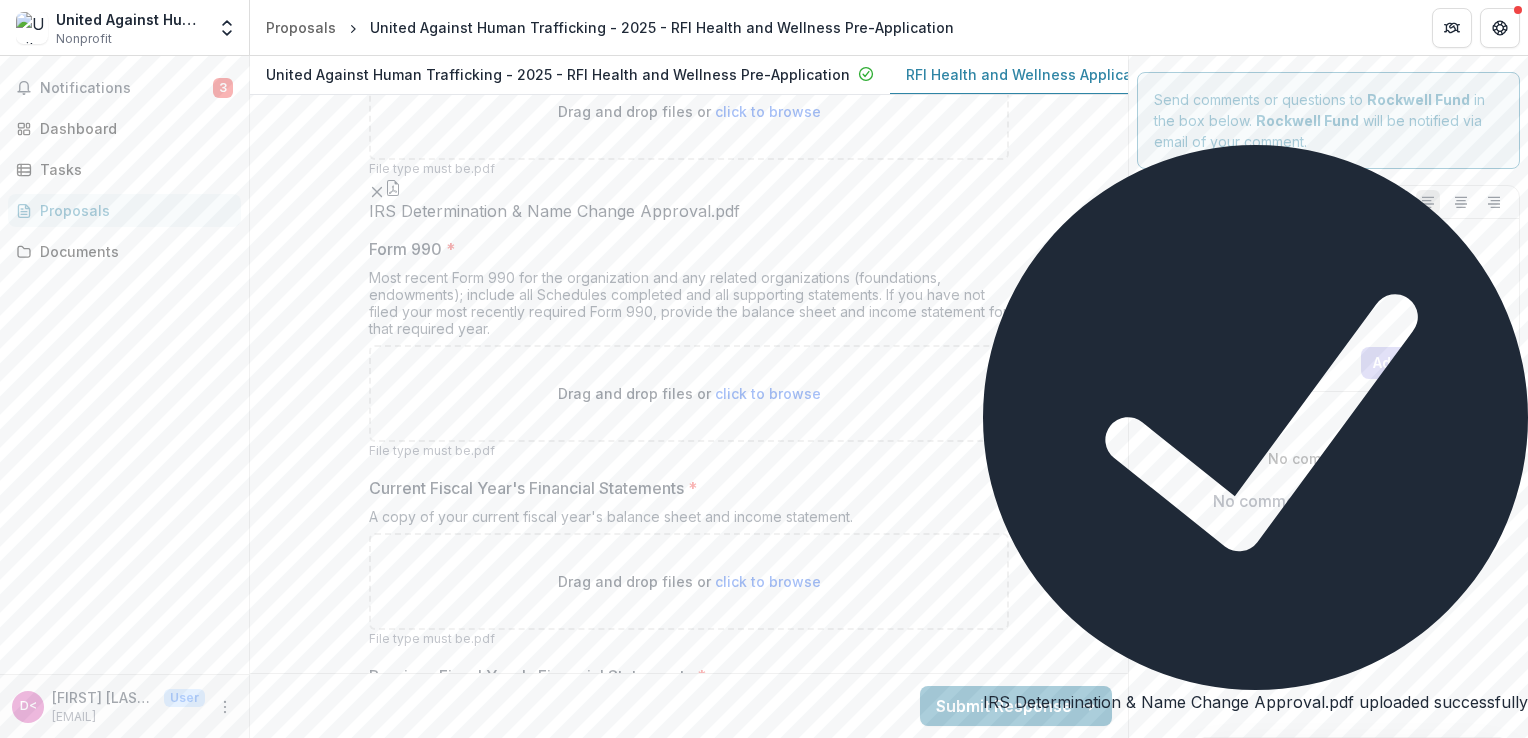 click on "click to browse" at bounding box center (768, 393) 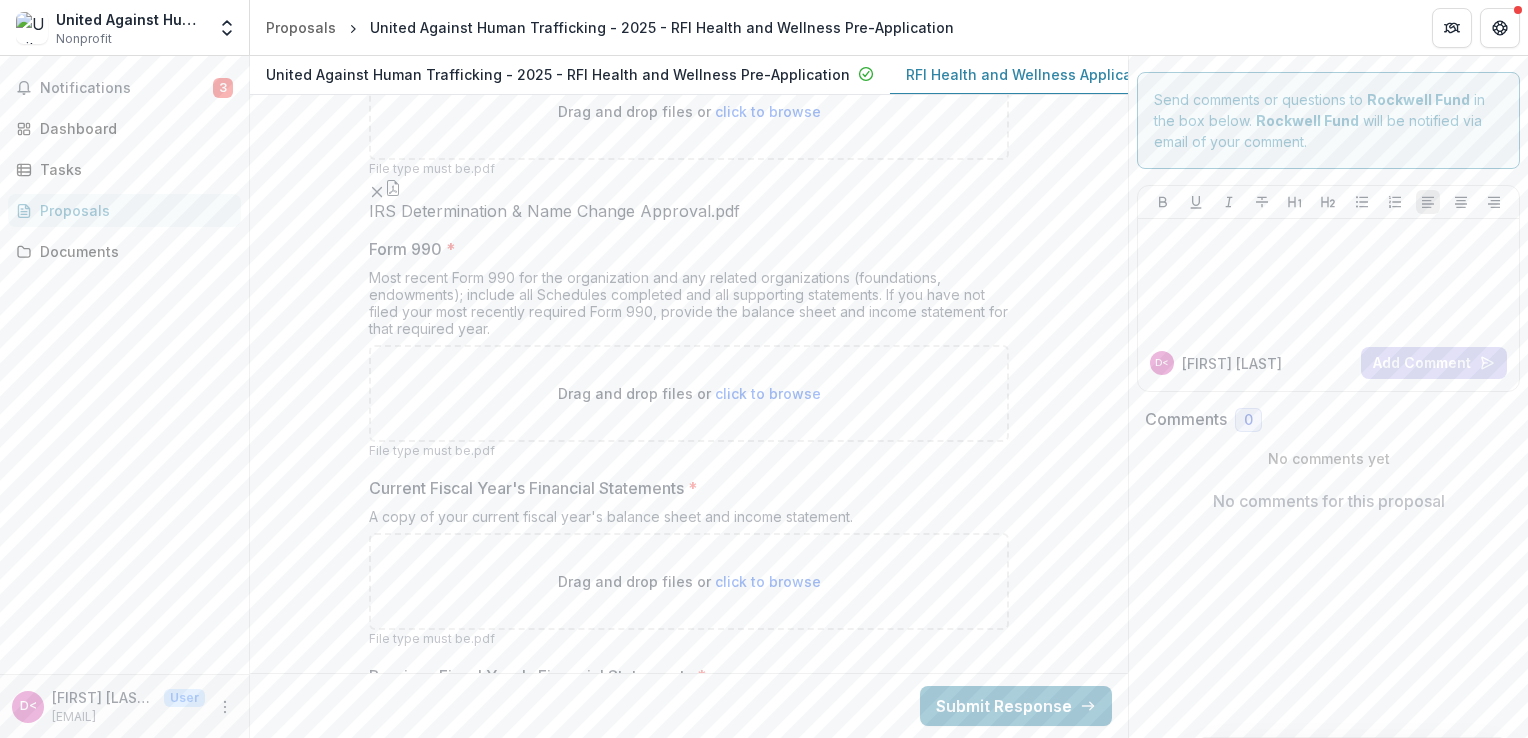 type on "**********" 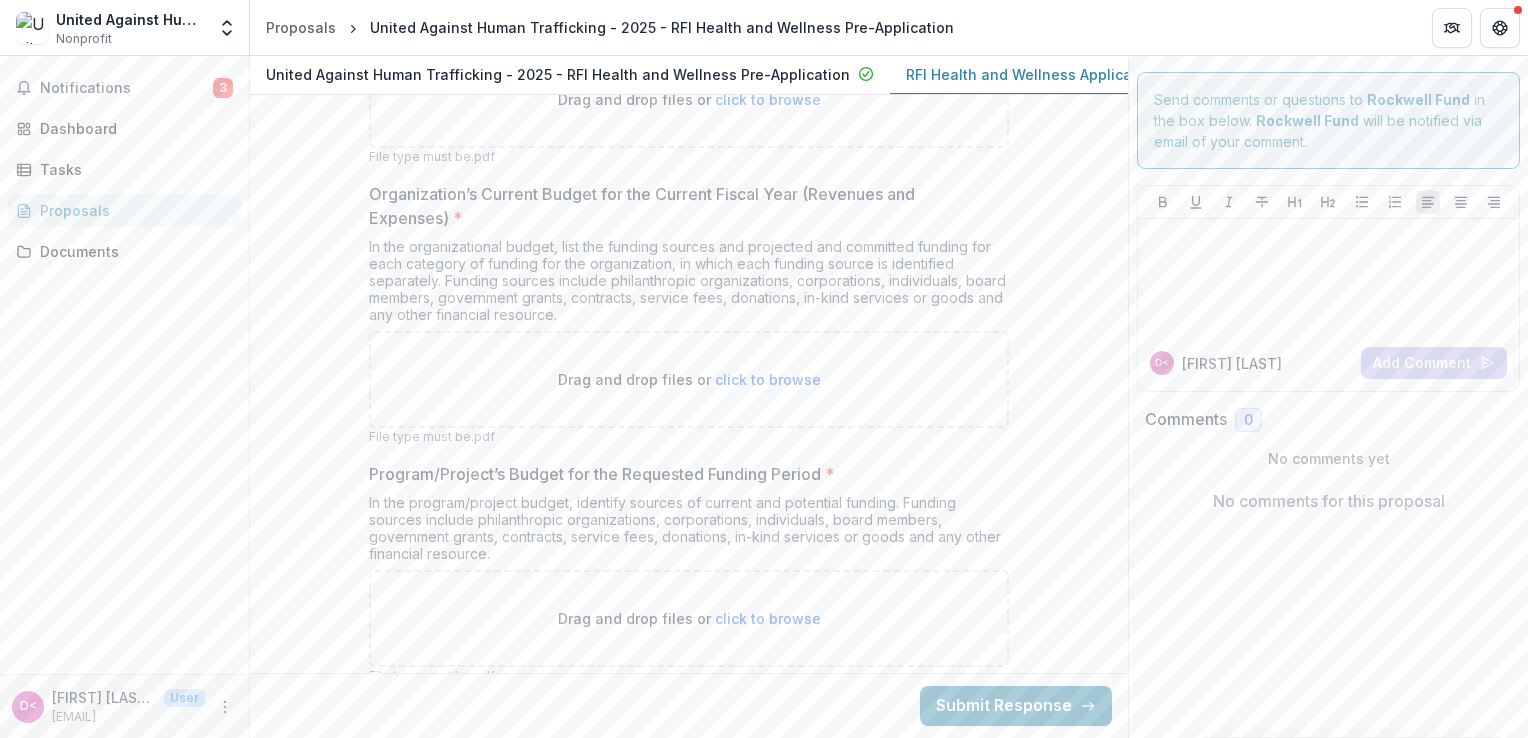 scroll, scrollTop: 12156, scrollLeft: 0, axis: vertical 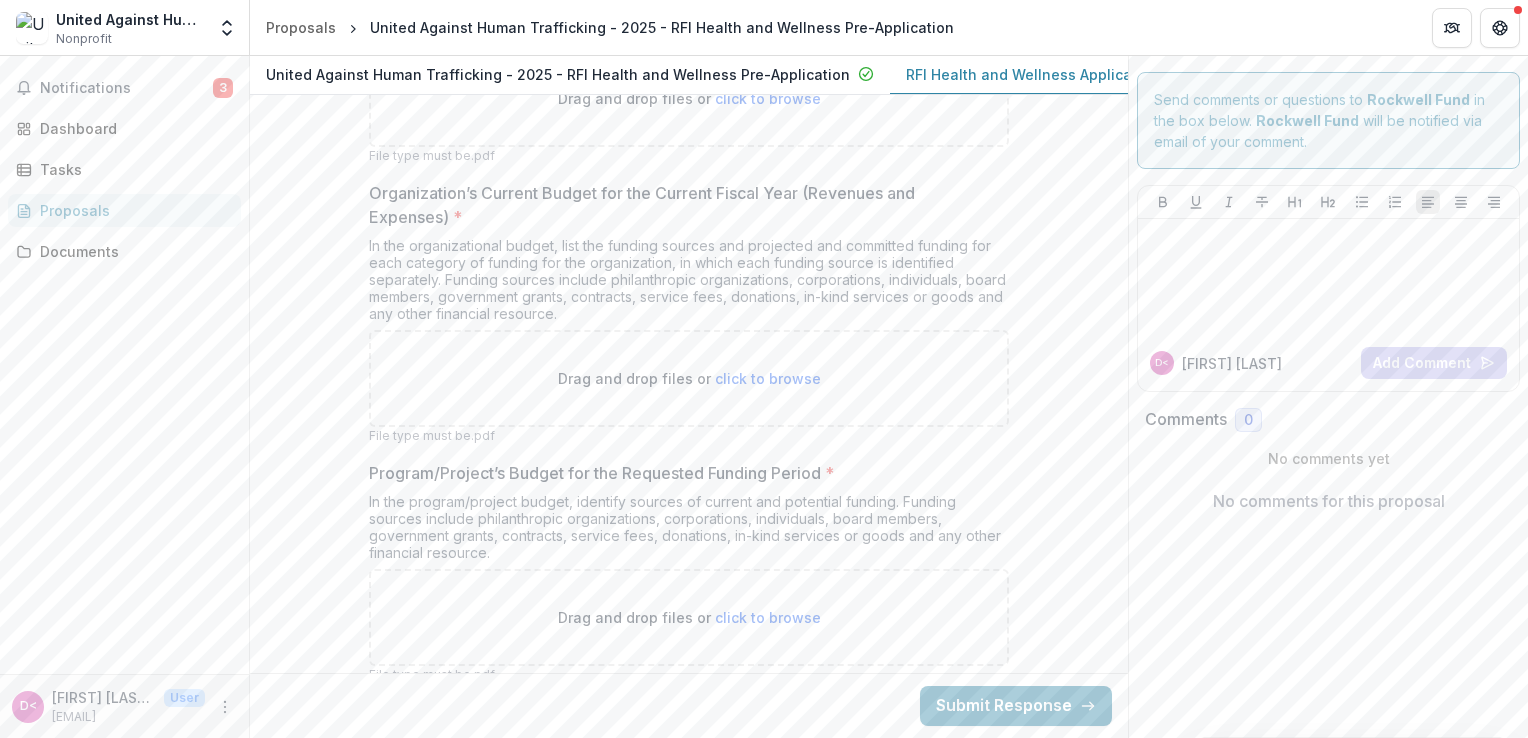 click on "click to browse" at bounding box center [768, 378] 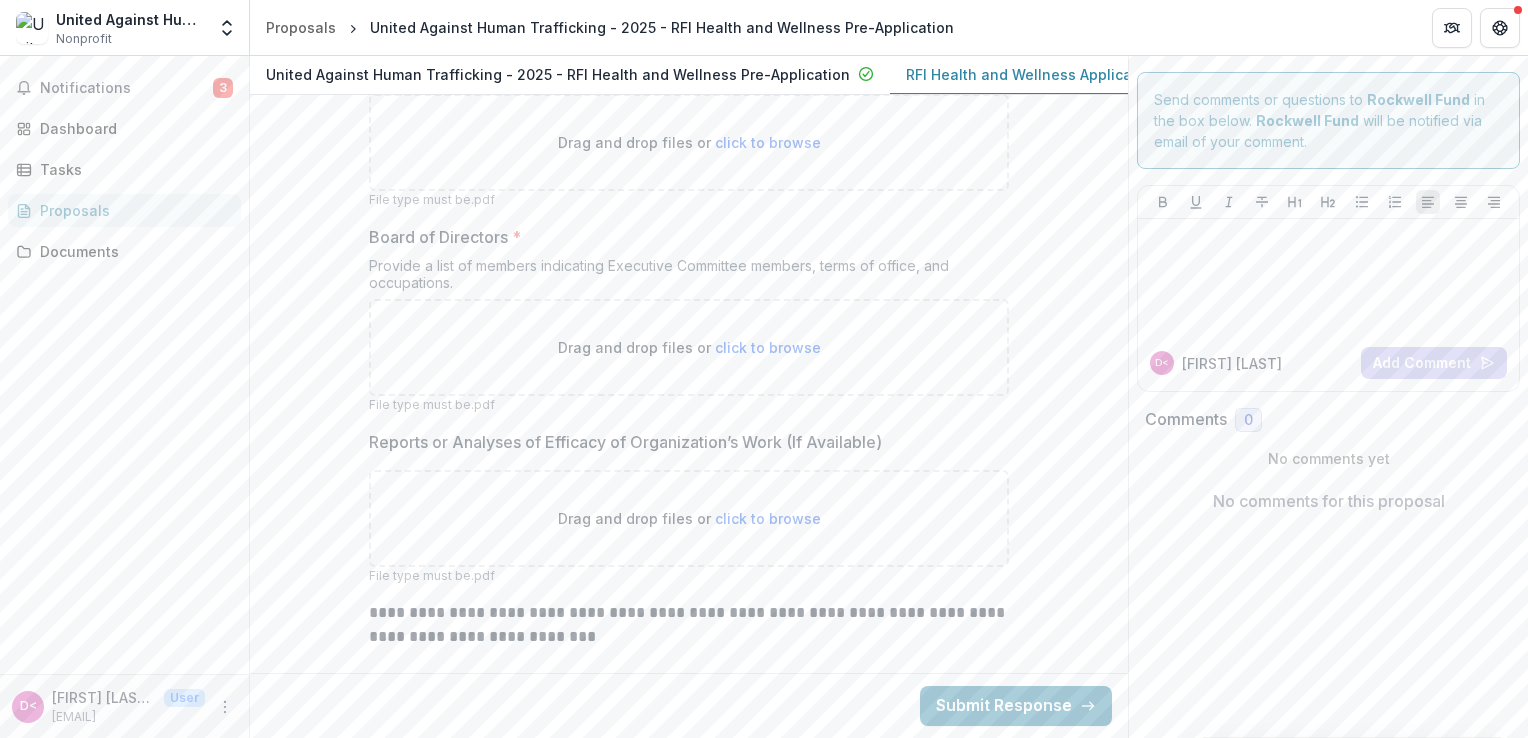 scroll, scrollTop: 12956, scrollLeft: 0, axis: vertical 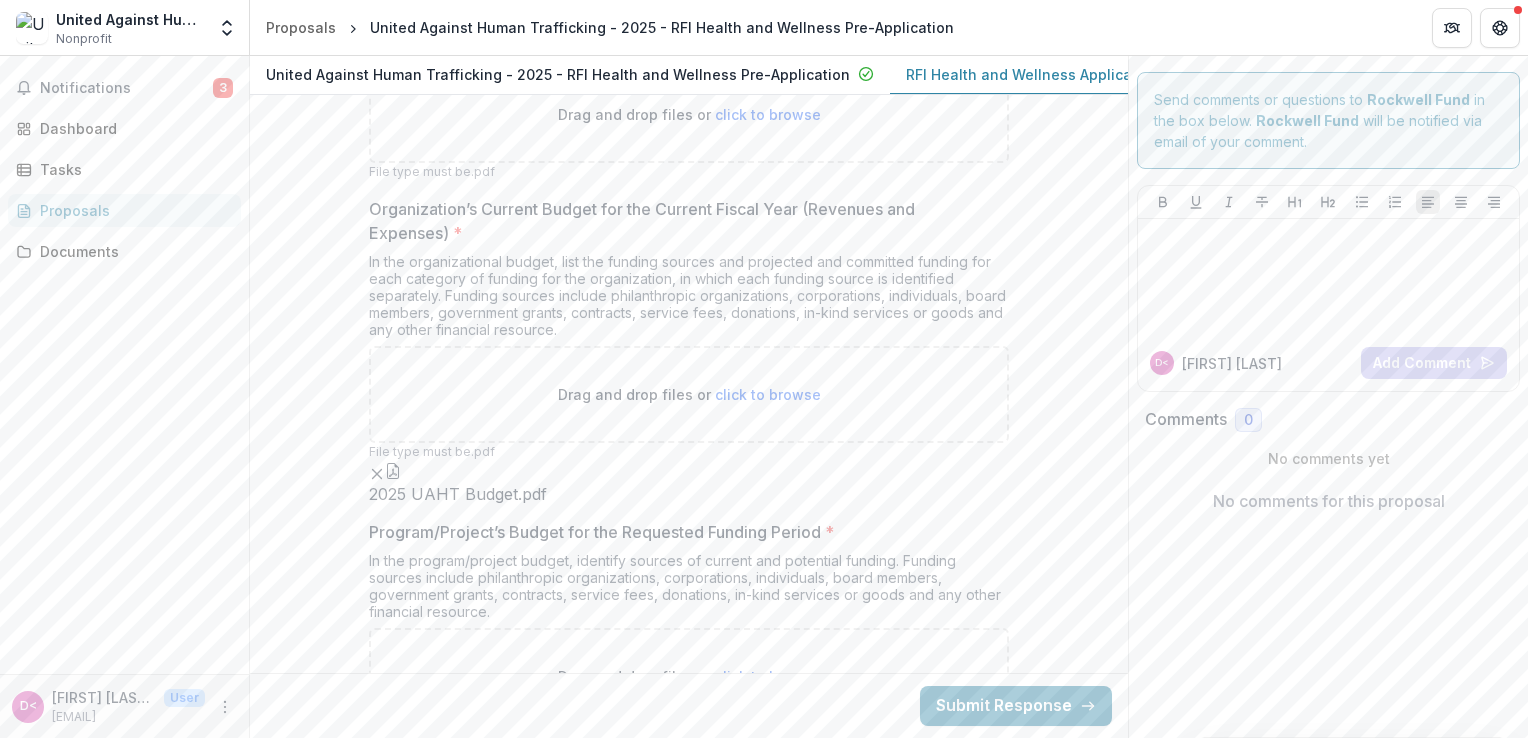 click on "click to browse" at bounding box center (768, 394) 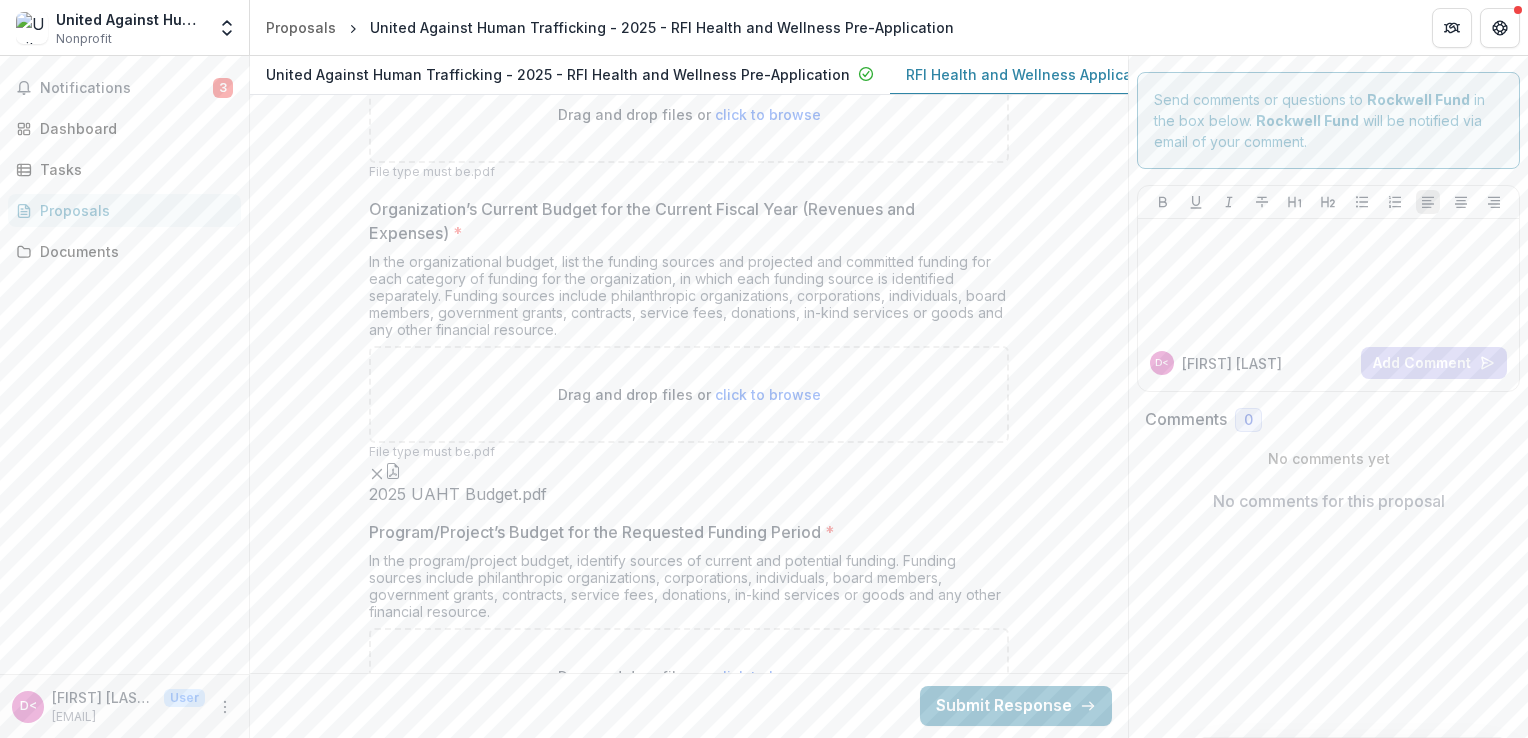 type on "**********" 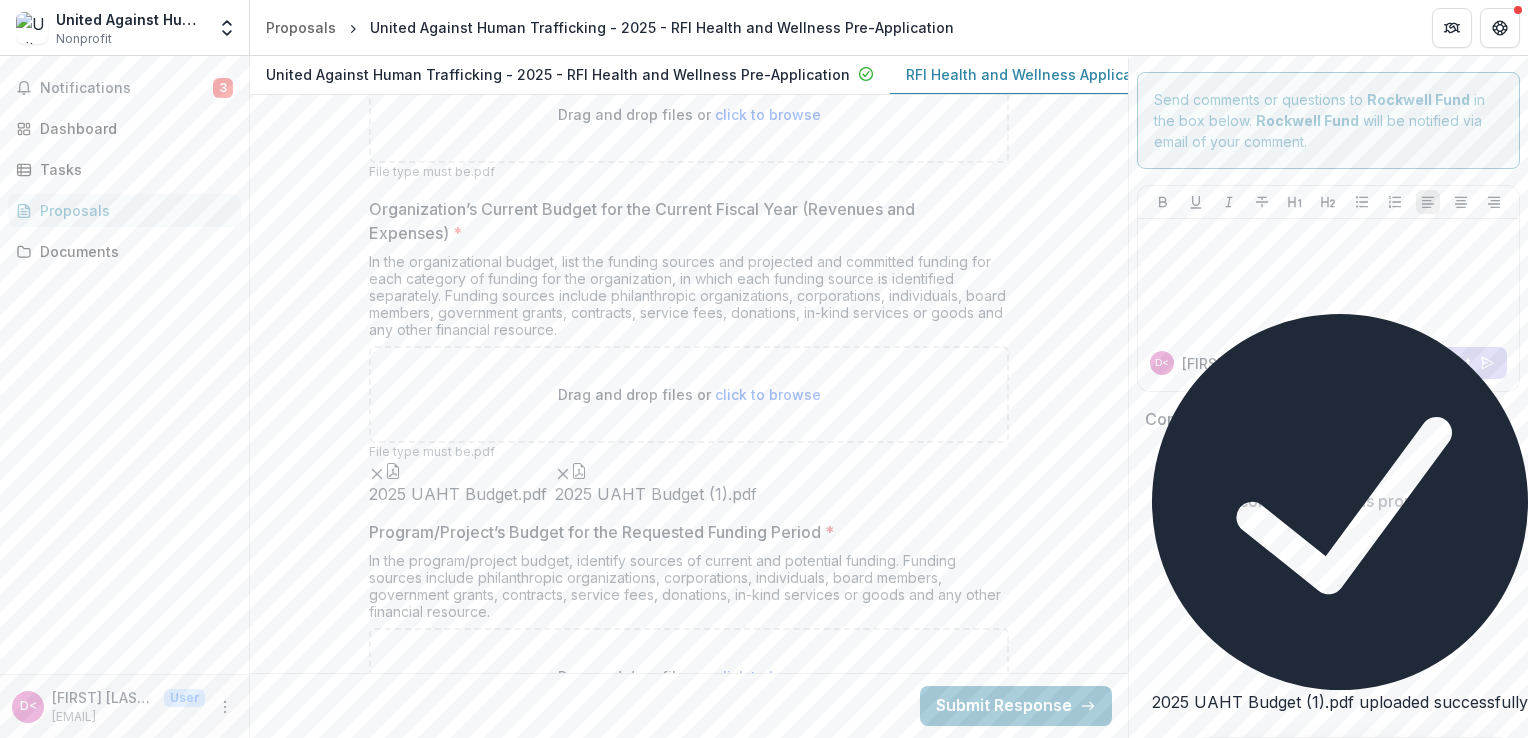 click on "click to browse" at bounding box center (768, 114) 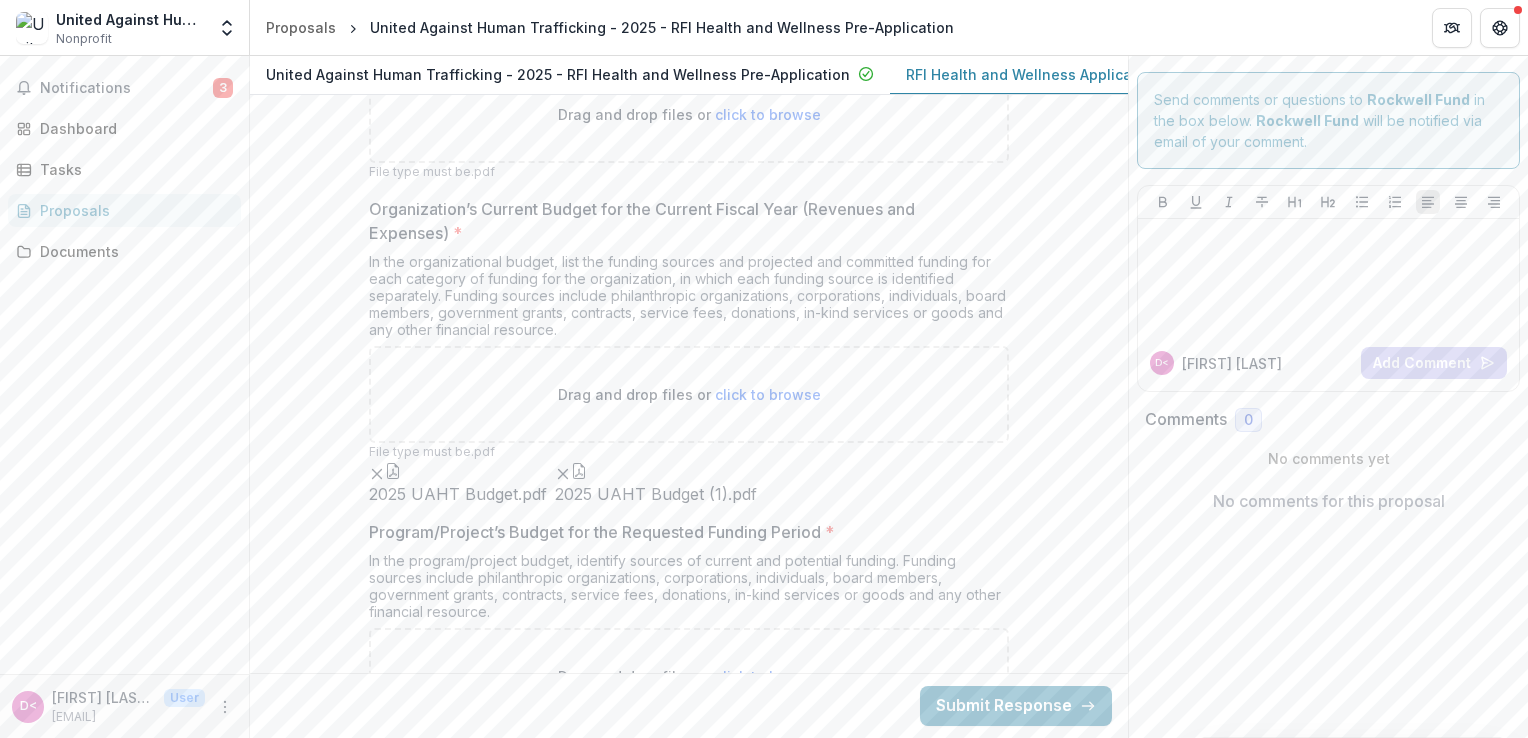 type on "**********" 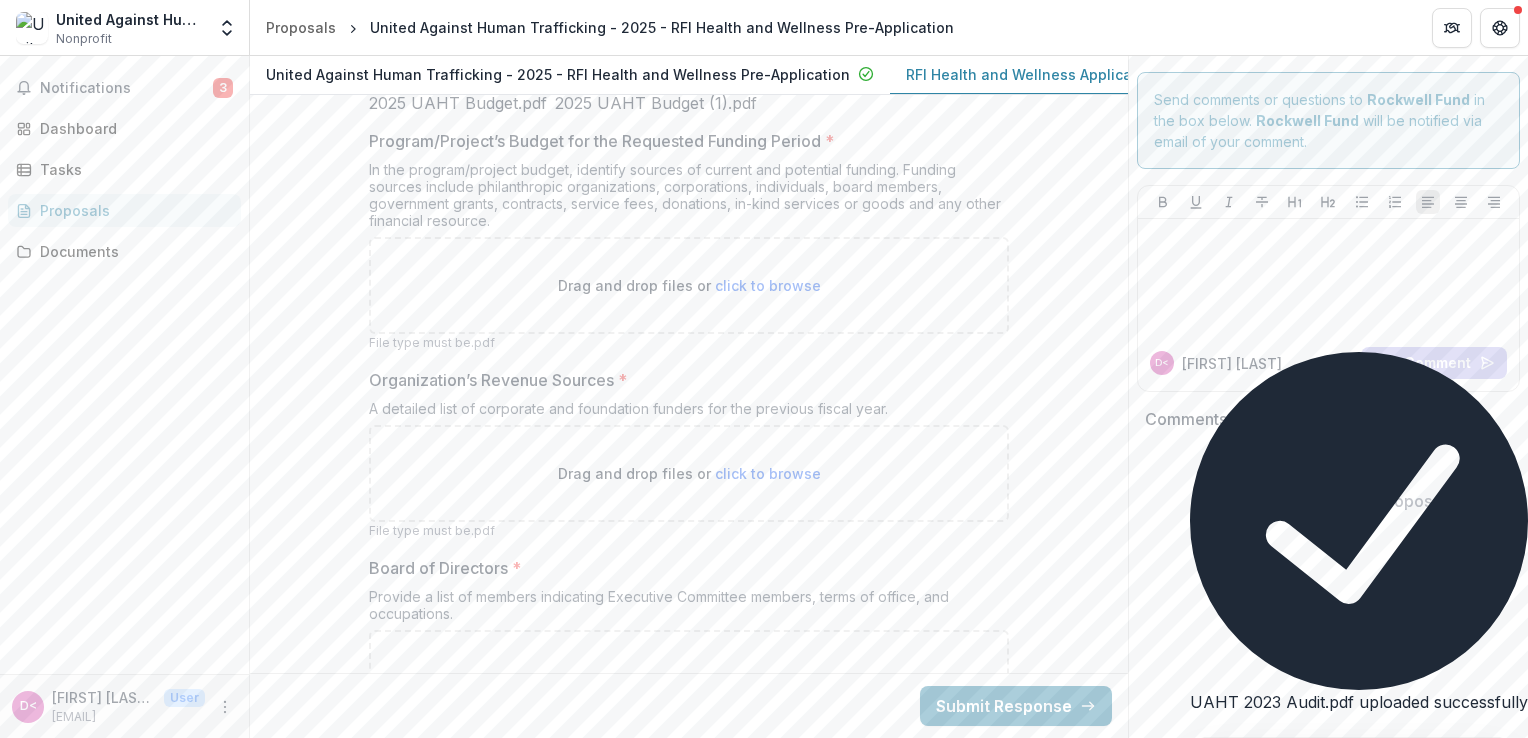 scroll, scrollTop: 12540, scrollLeft: 0, axis: vertical 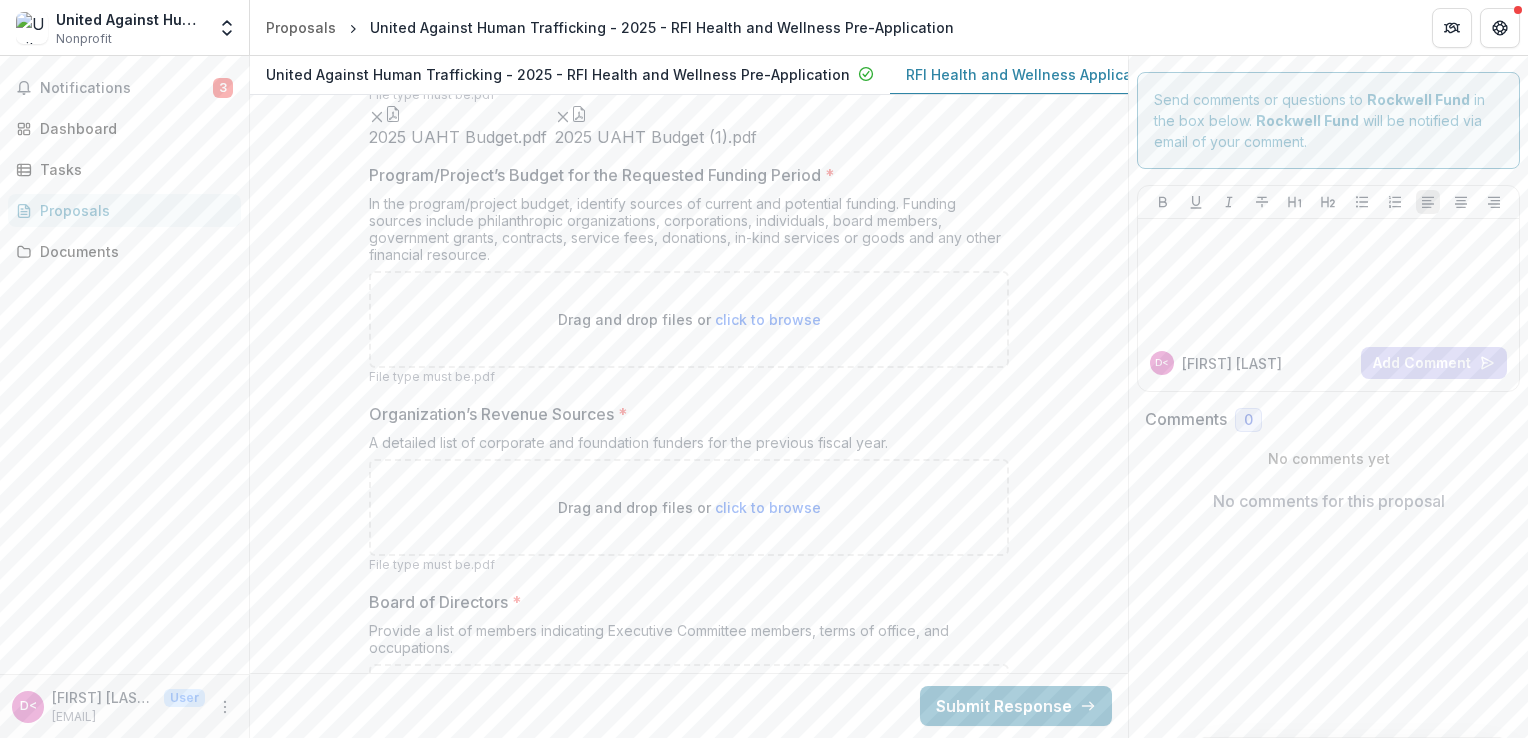 click 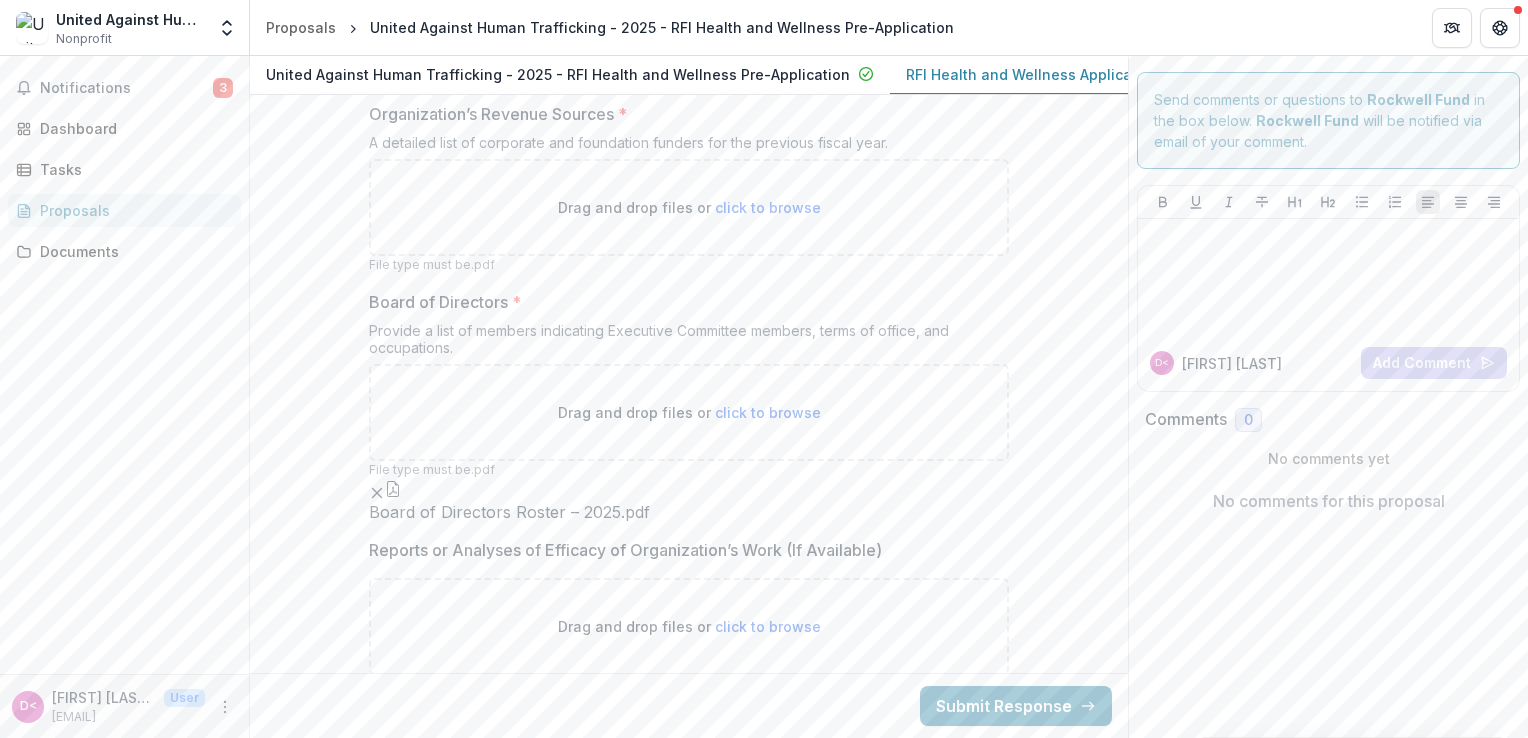 scroll, scrollTop: 12940, scrollLeft: 0, axis: vertical 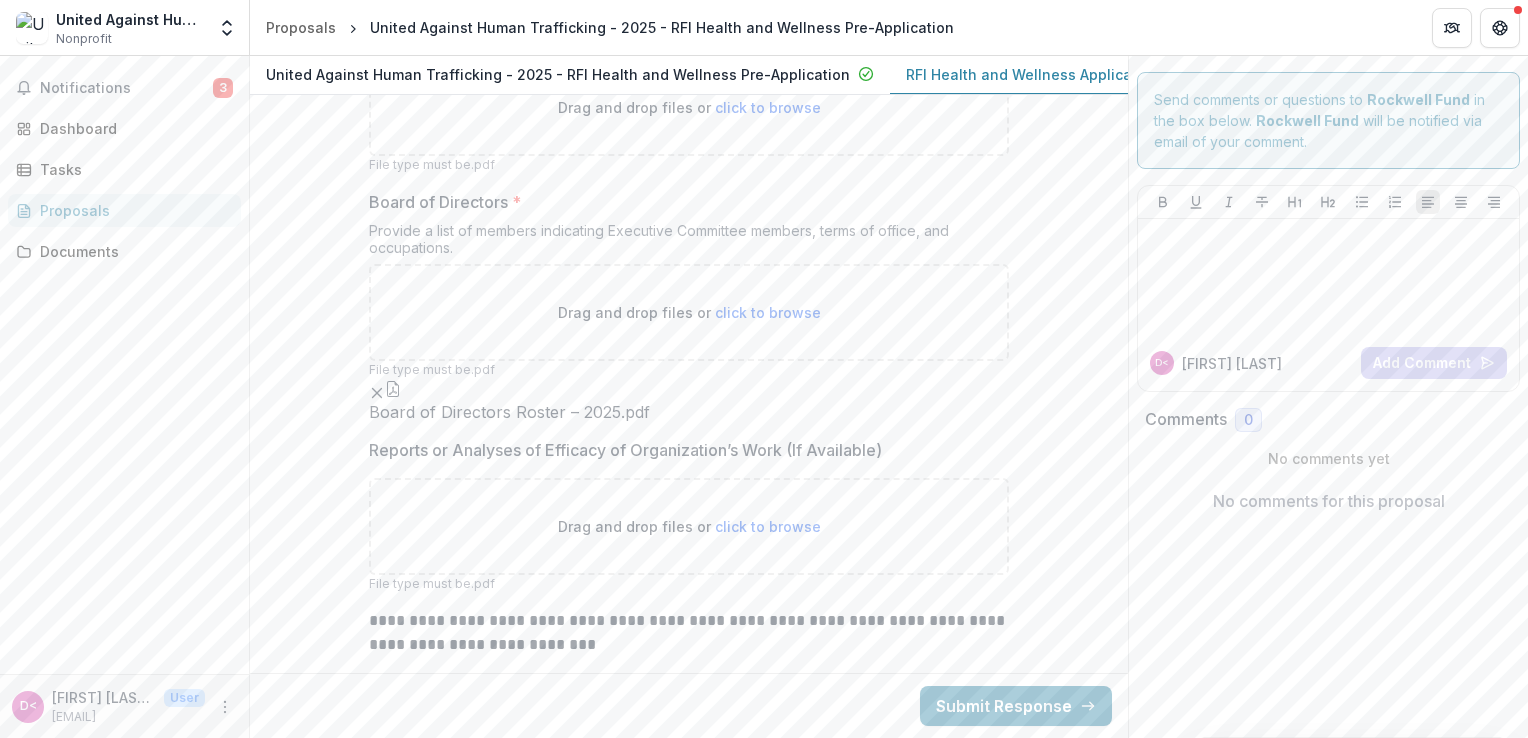 click on "click to browse" at bounding box center [768, 107] 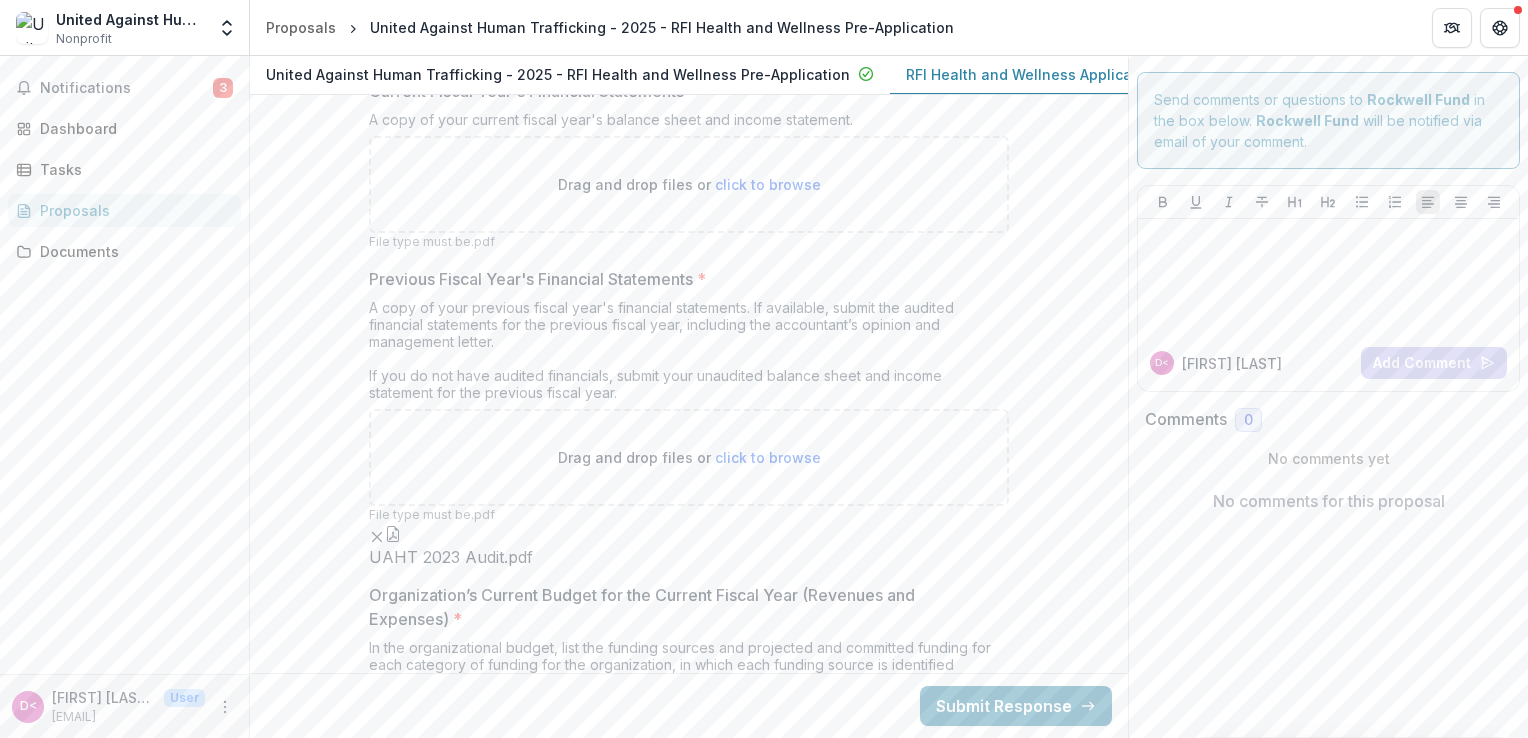 scroll, scrollTop: 11768, scrollLeft: 0, axis: vertical 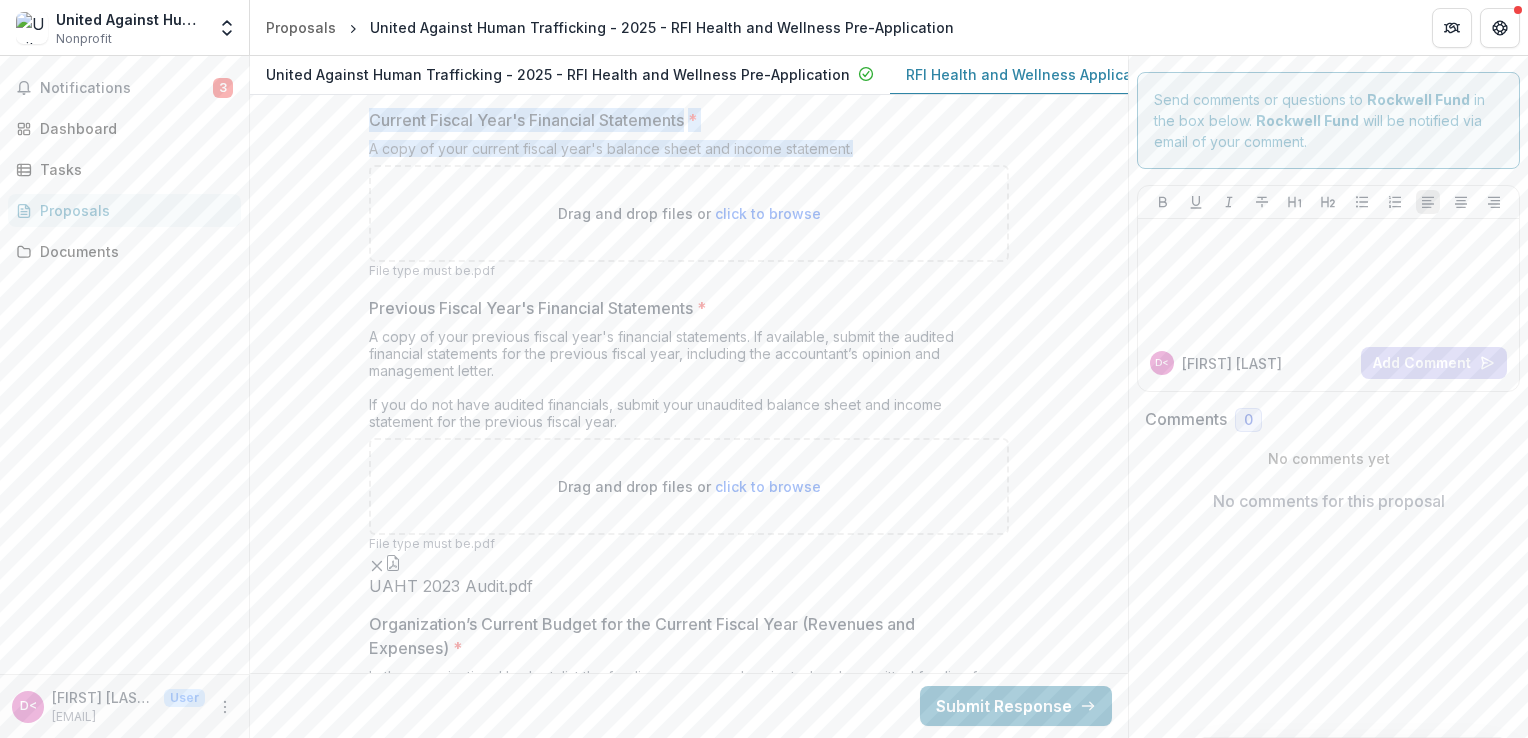 drag, startPoint x: 849, startPoint y: 352, endPoint x: 338, endPoint y: 327, distance: 511.61118 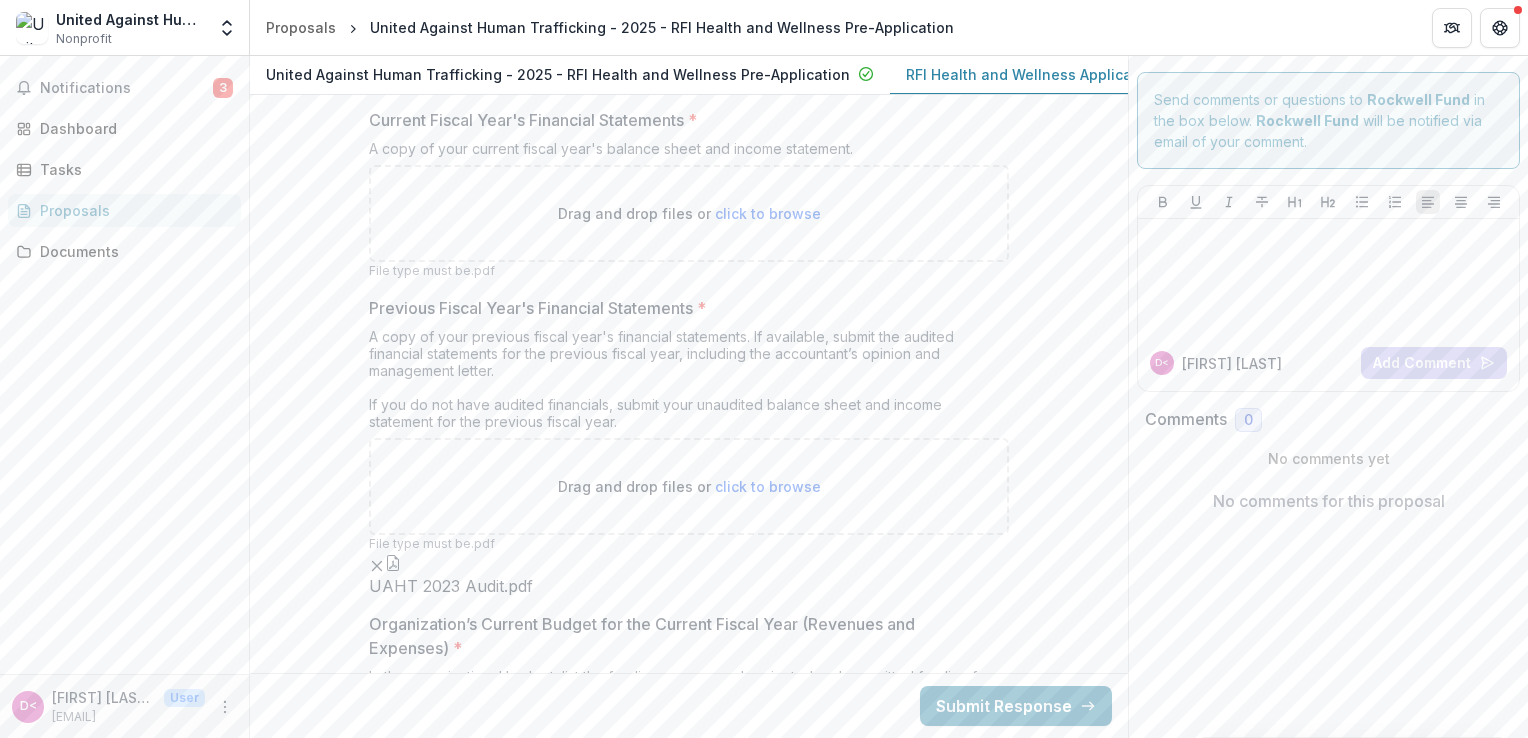 click on "990-2023-final.pdf" at bounding box center [689, 69] 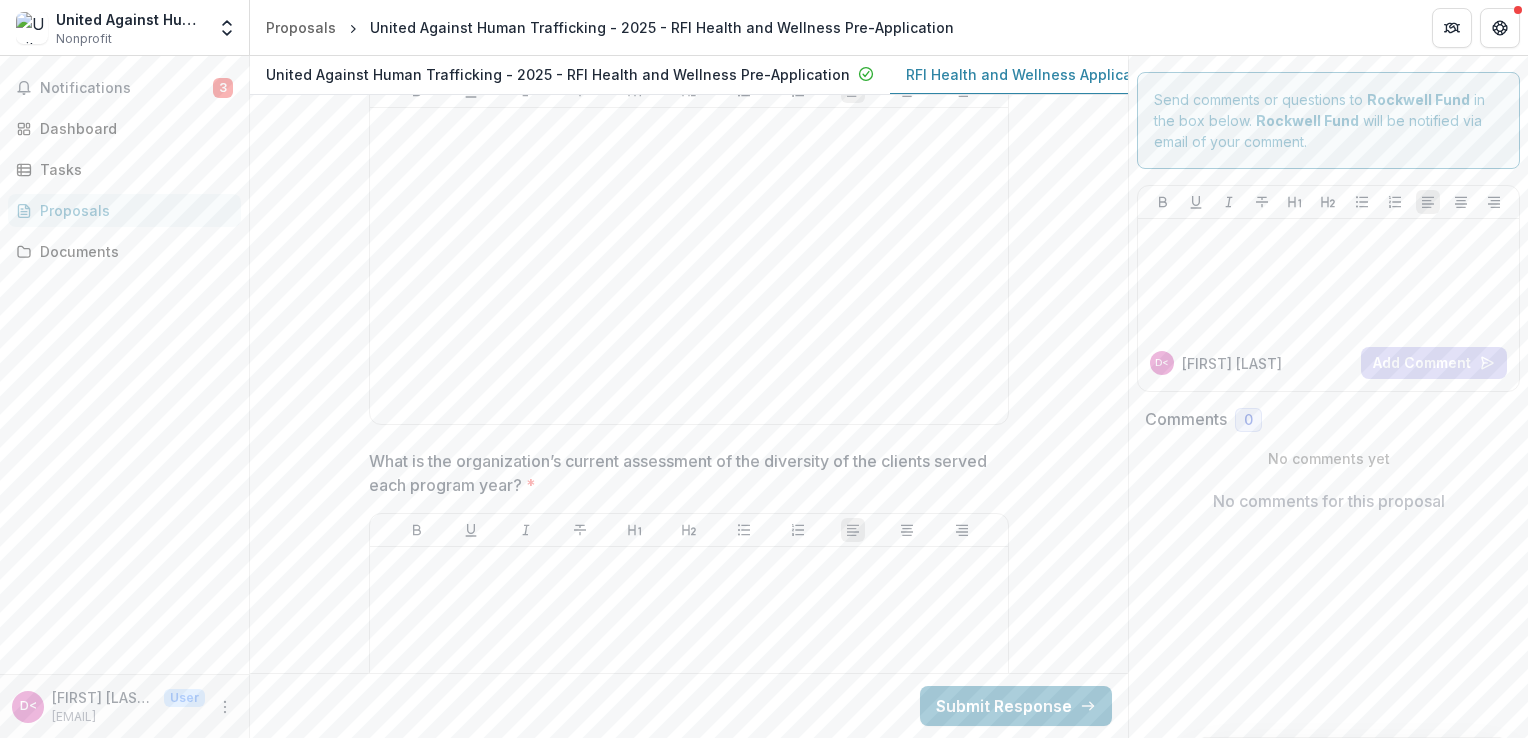 scroll, scrollTop: 7968, scrollLeft: 0, axis: vertical 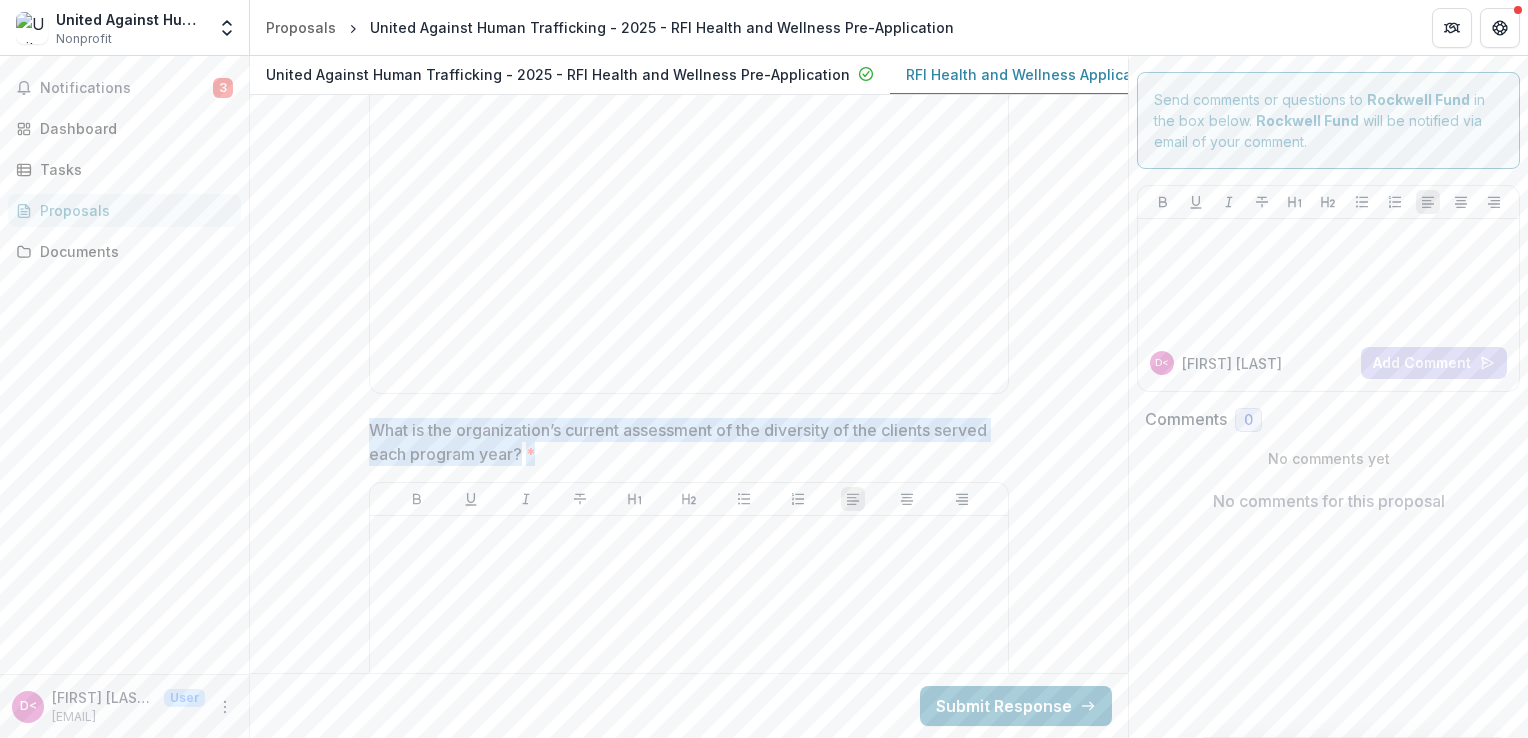 drag, startPoint x: 600, startPoint y: 445, endPoint x: 362, endPoint y: 432, distance: 238.35478 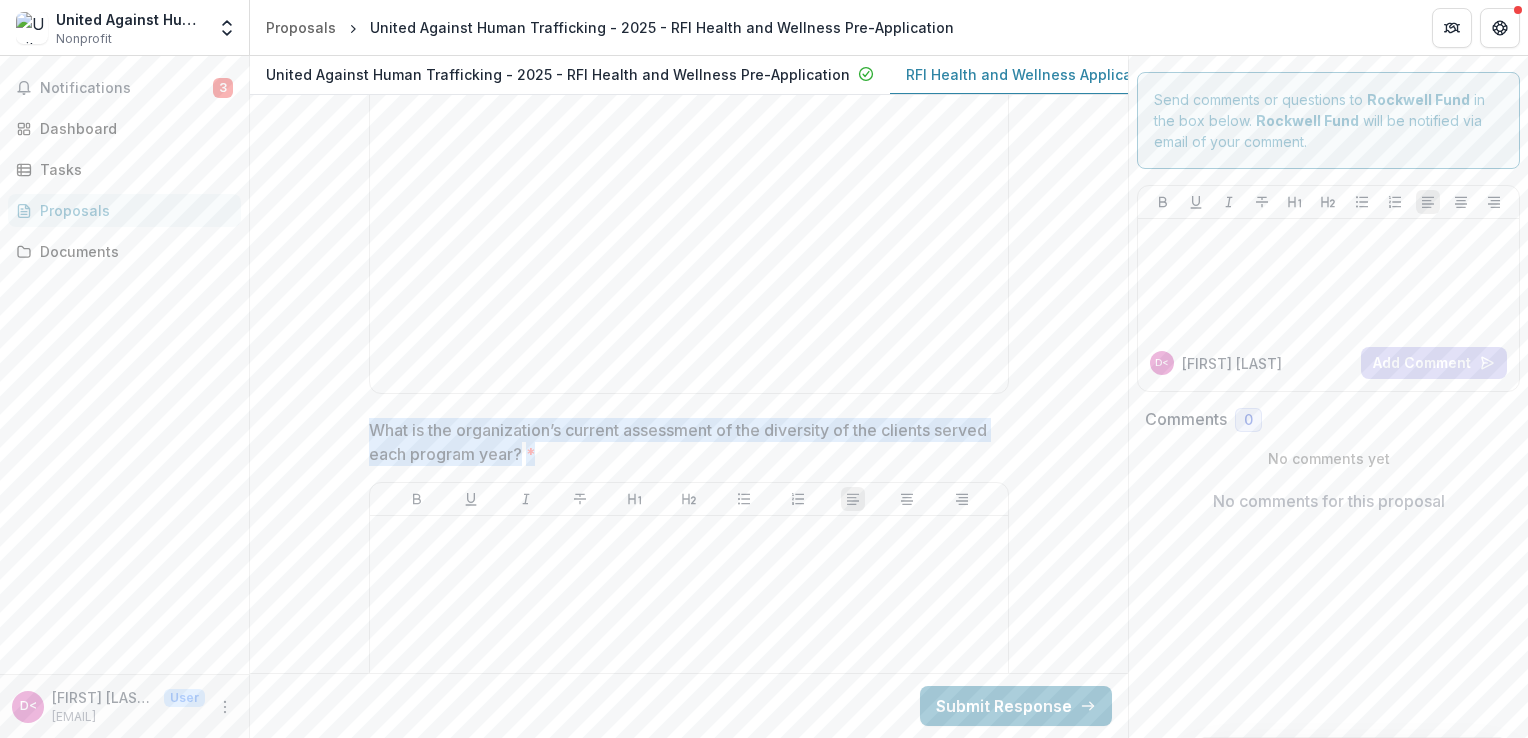 drag, startPoint x: 362, startPoint y: 432, endPoint x: 512, endPoint y: 438, distance: 150.11995 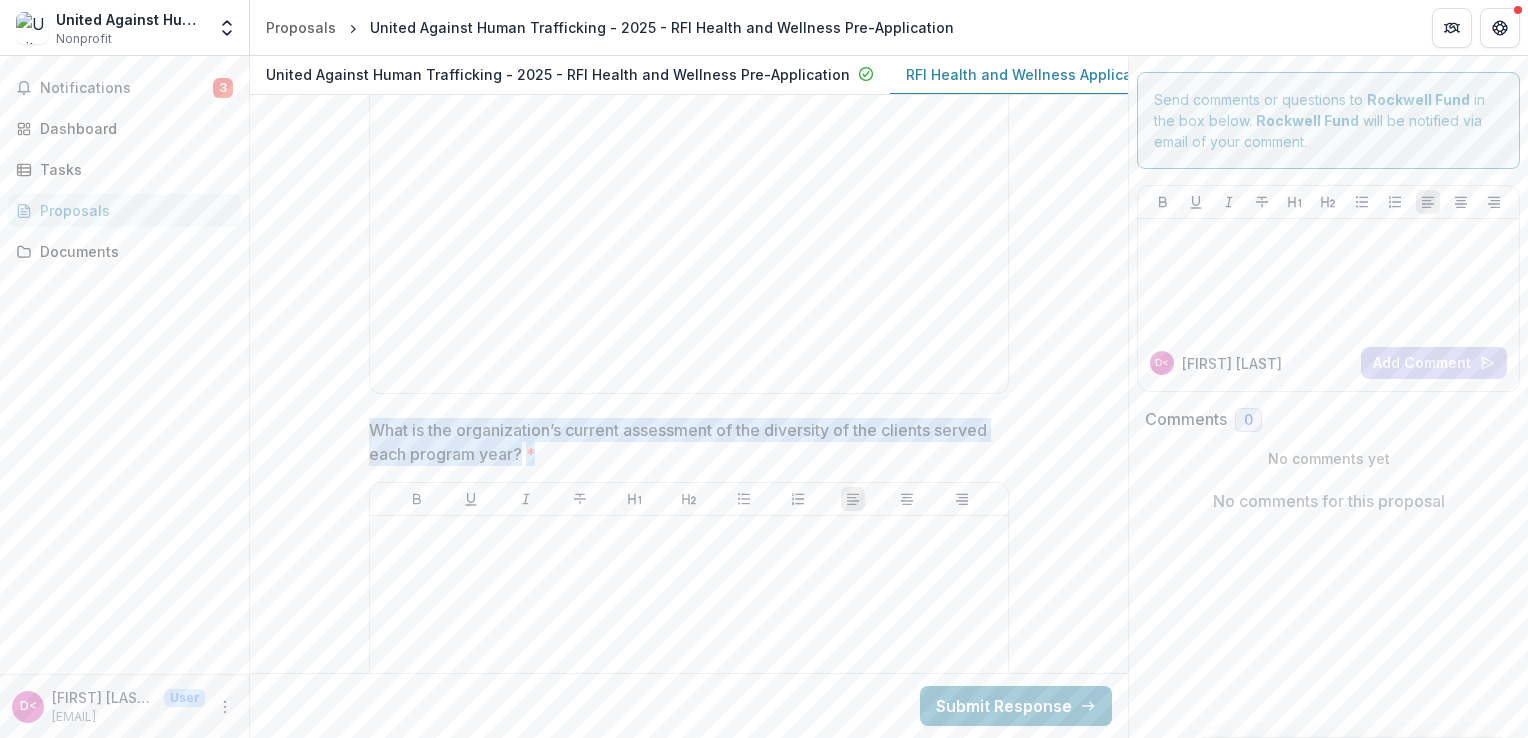 copy on "What is the organization’s current assessment of the diversity of the clients served each program year? *" 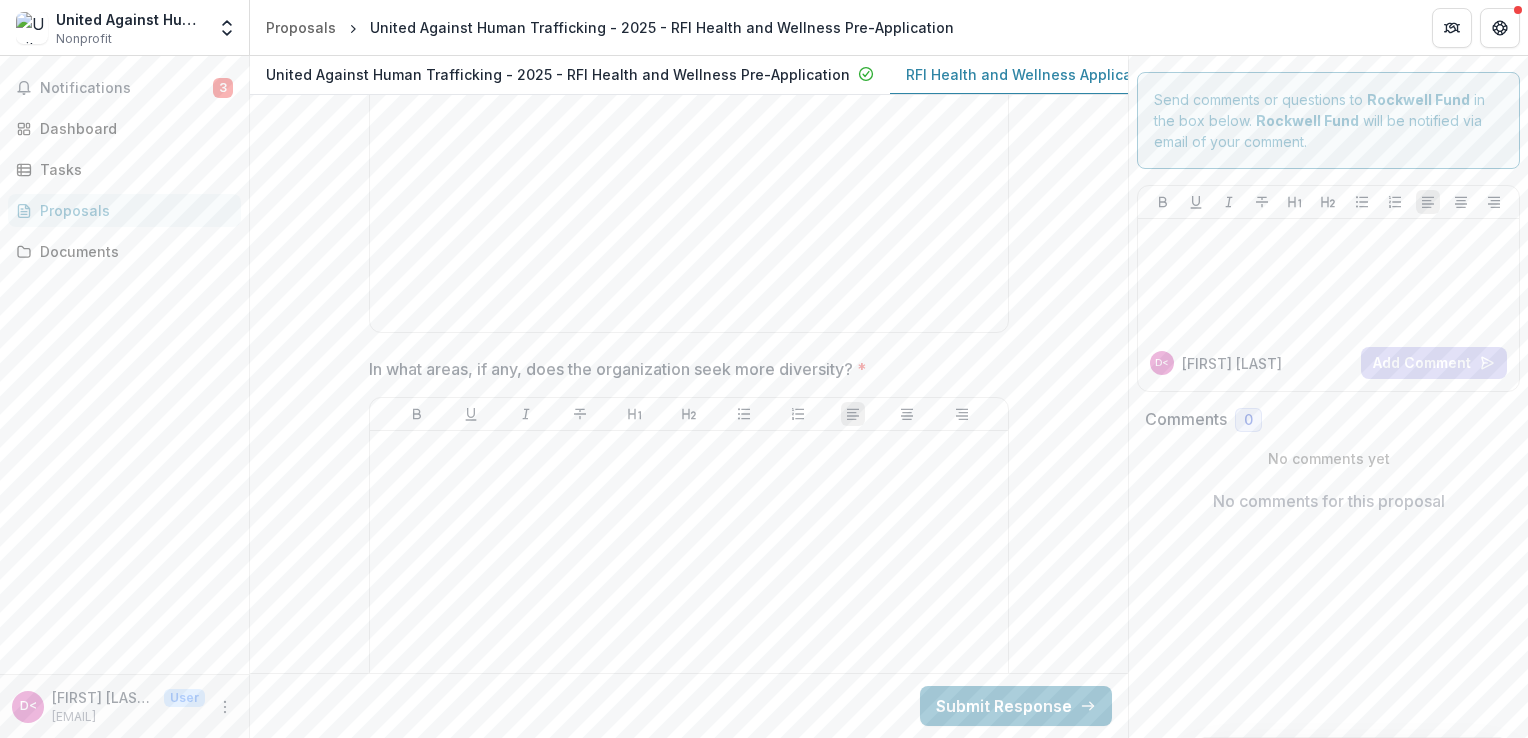 scroll, scrollTop: 8568, scrollLeft: 0, axis: vertical 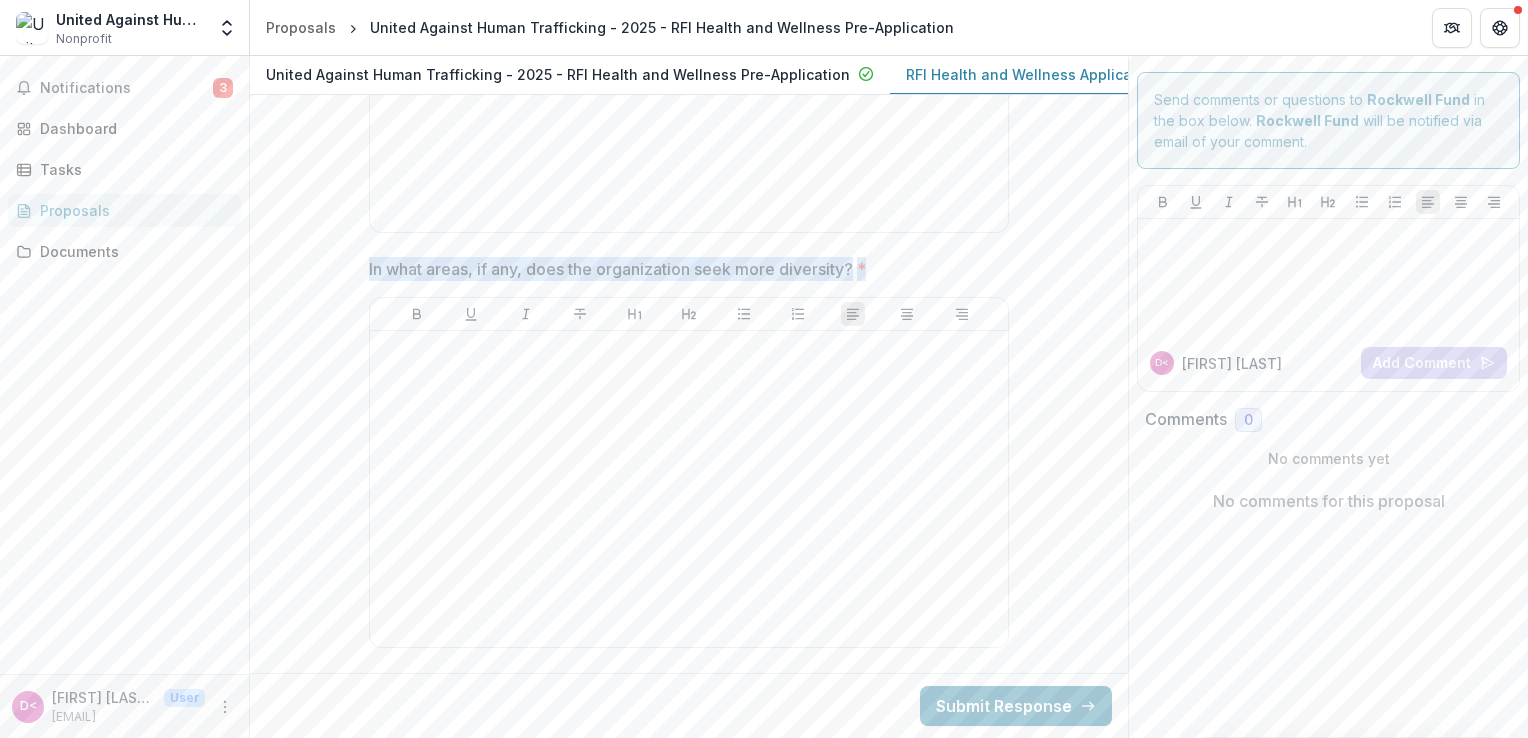drag, startPoint x: 880, startPoint y: 266, endPoint x: 354, endPoint y: 269, distance: 526.00854 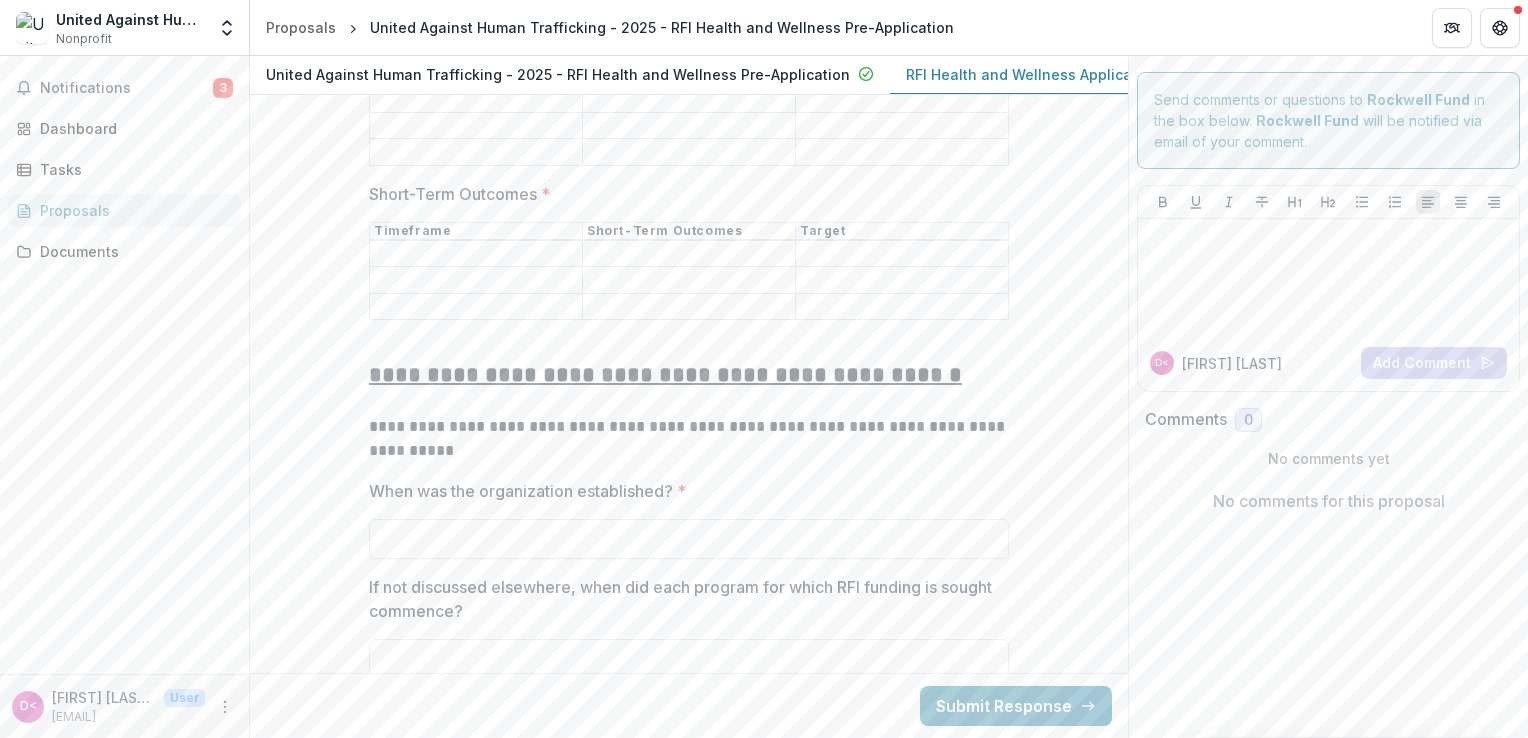 scroll, scrollTop: 6668, scrollLeft: 0, axis: vertical 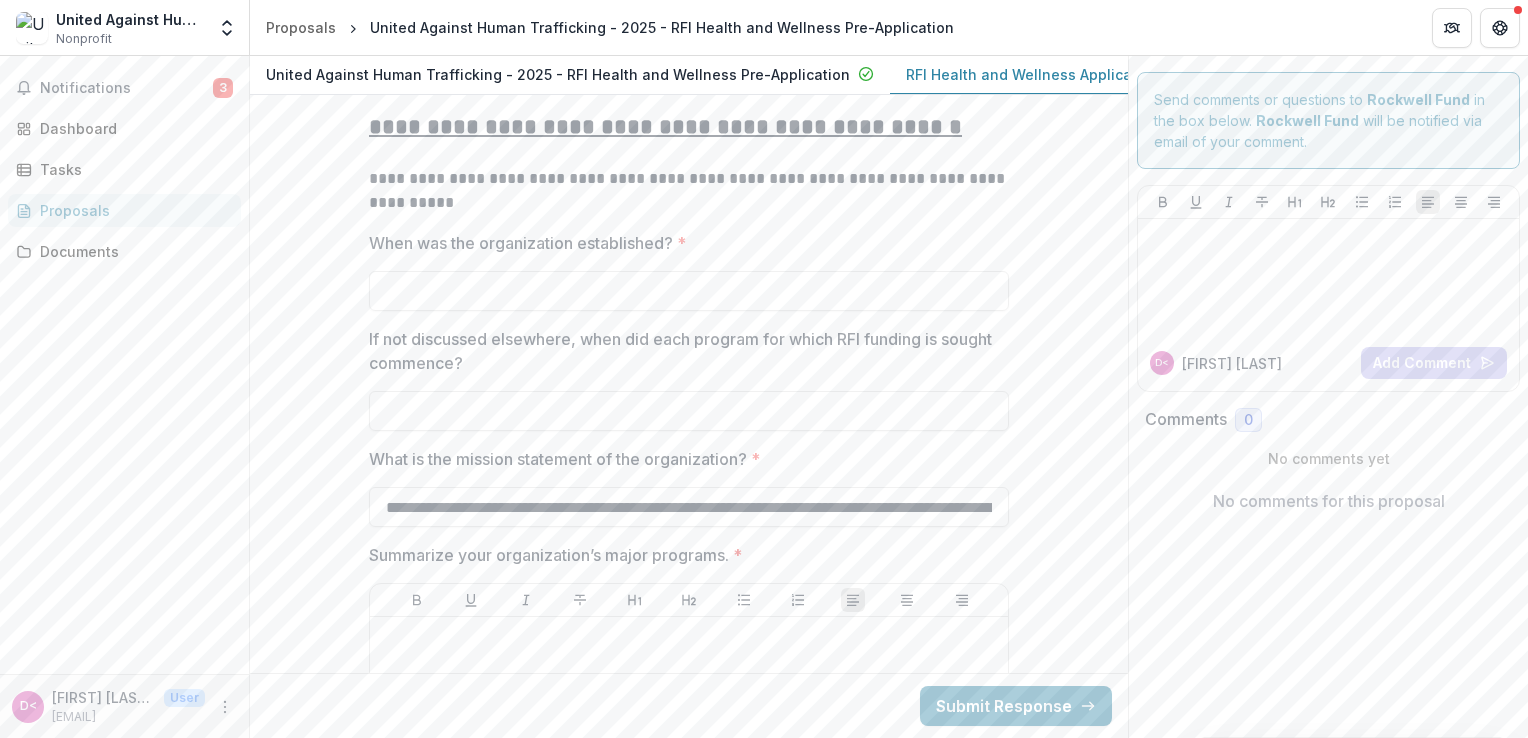 click on "If not discussed elsewhere, when did each program for which RFI funding is sought commence?" at bounding box center (683, 351) 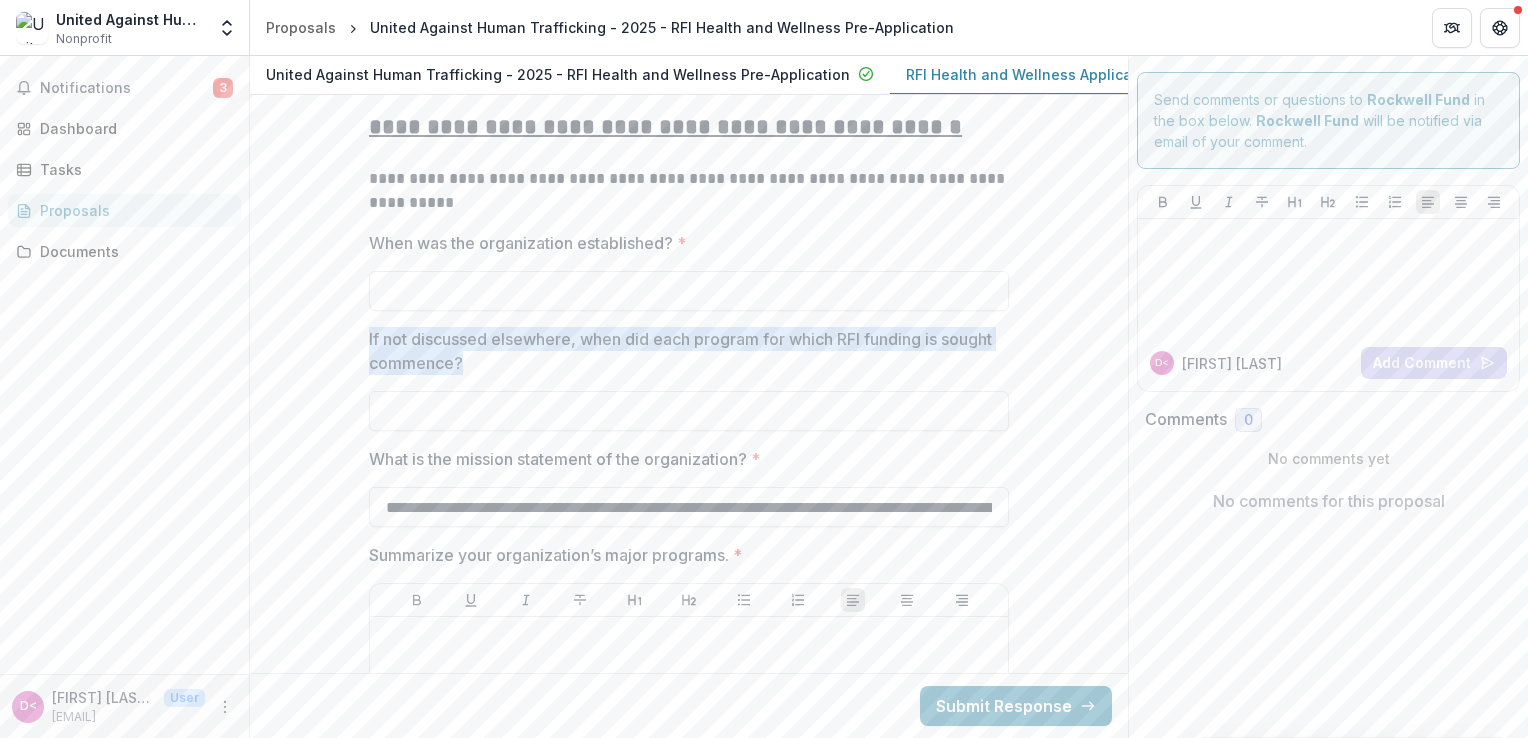 drag, startPoint x: 522, startPoint y: 358, endPoint x: 358, endPoint y: 330, distance: 166.37308 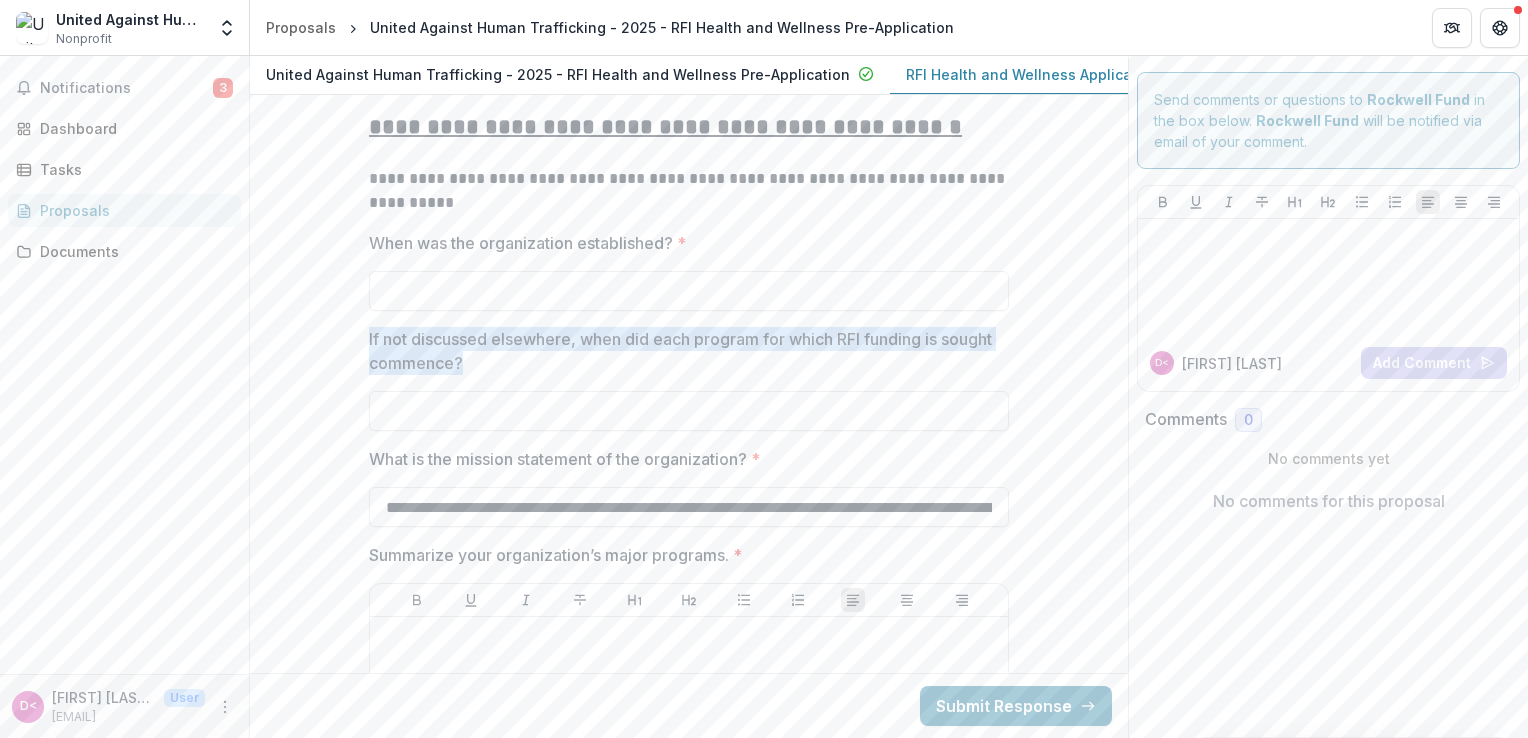 drag, startPoint x: 358, startPoint y: 330, endPoint x: 461, endPoint y: 358, distance: 106.738 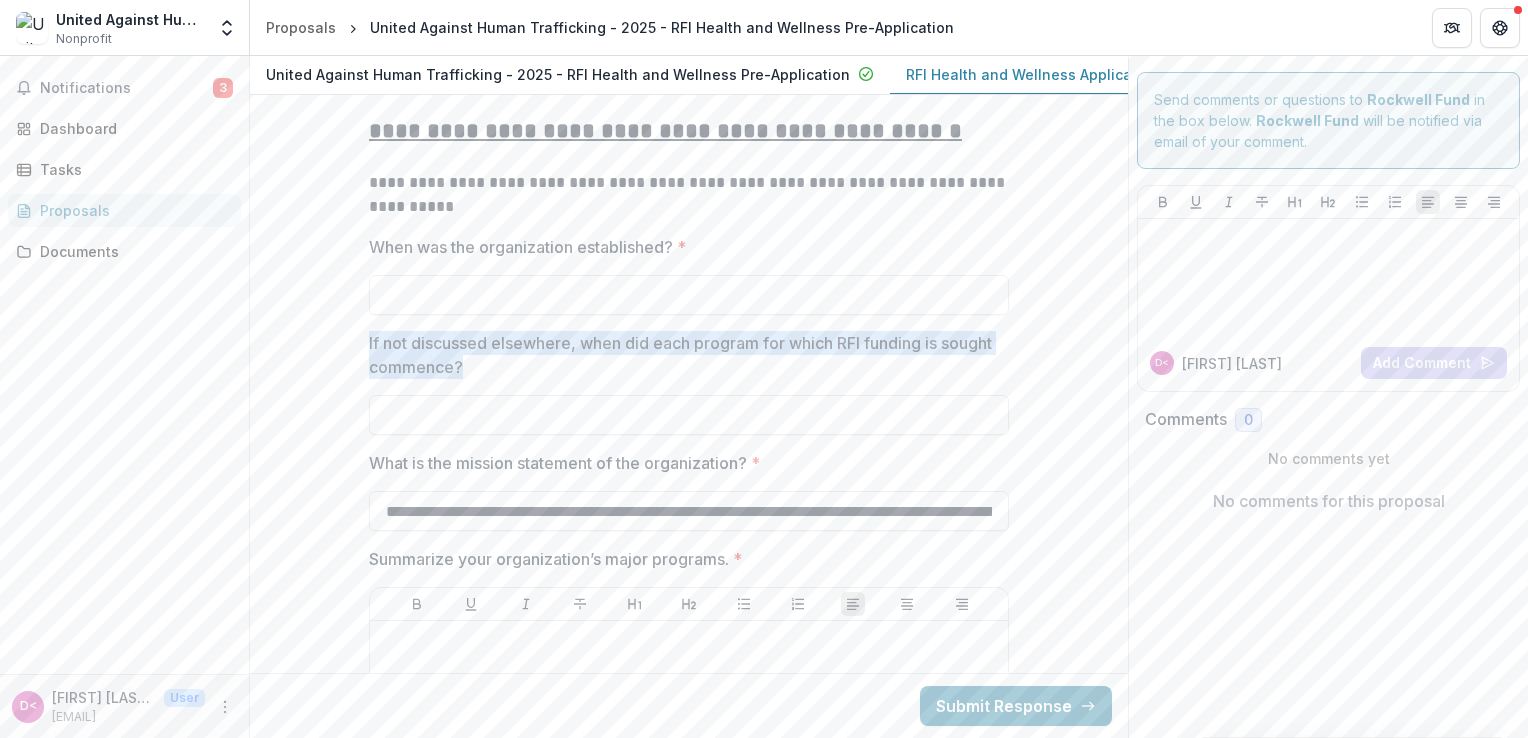 scroll, scrollTop: 6668, scrollLeft: 0, axis: vertical 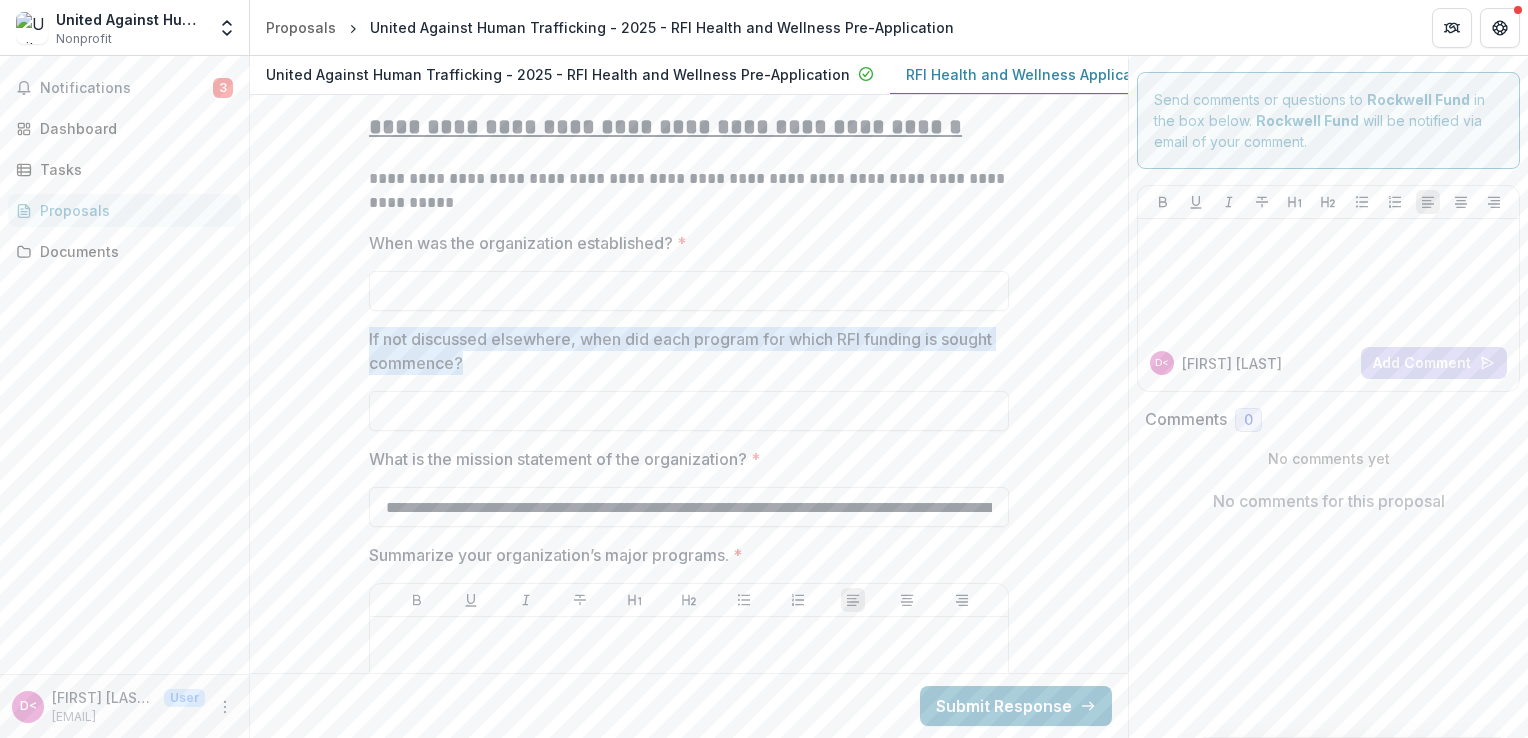 copy on "If not discussed elsewhere, when did each program for which RFI funding is sought commence?" 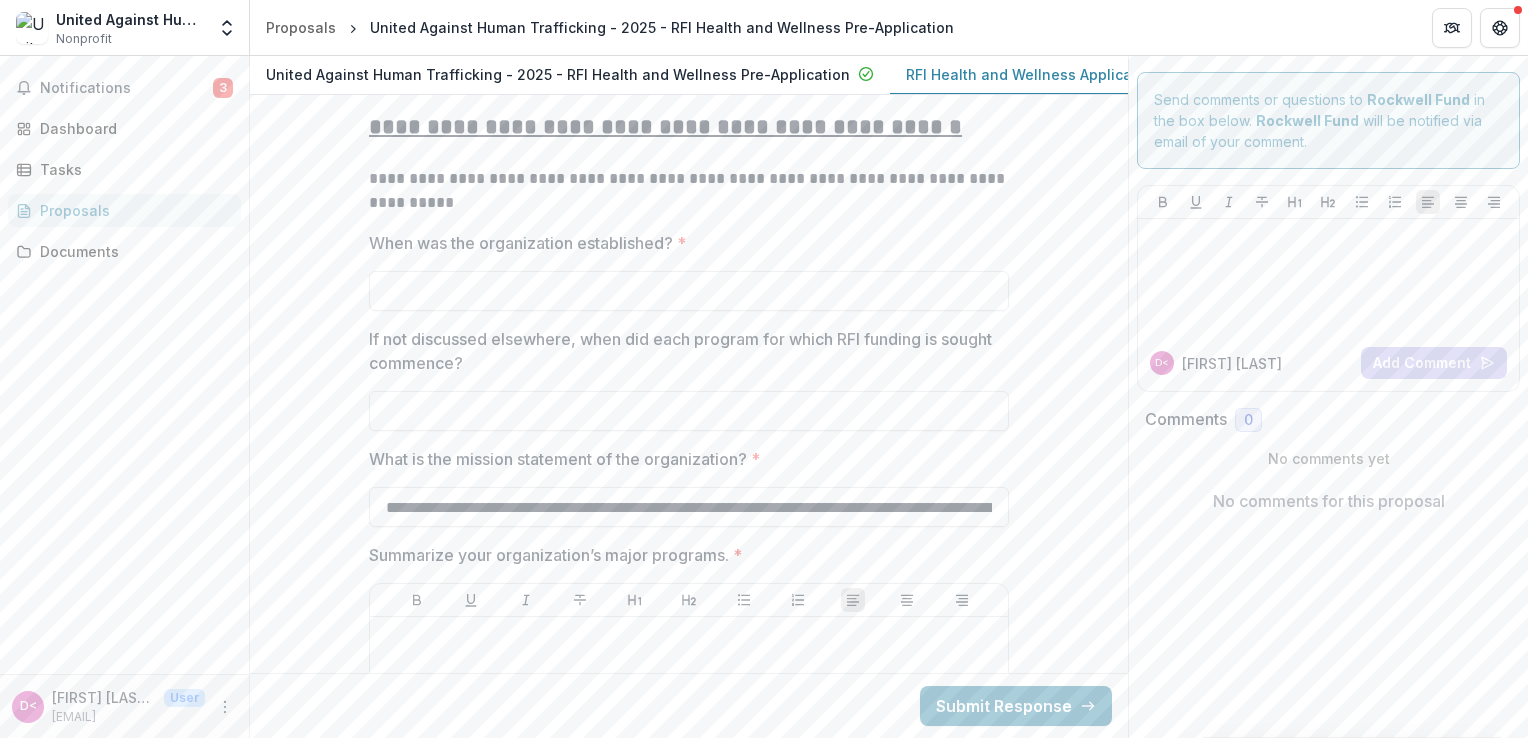 click on "**********" at bounding box center [689, 354] 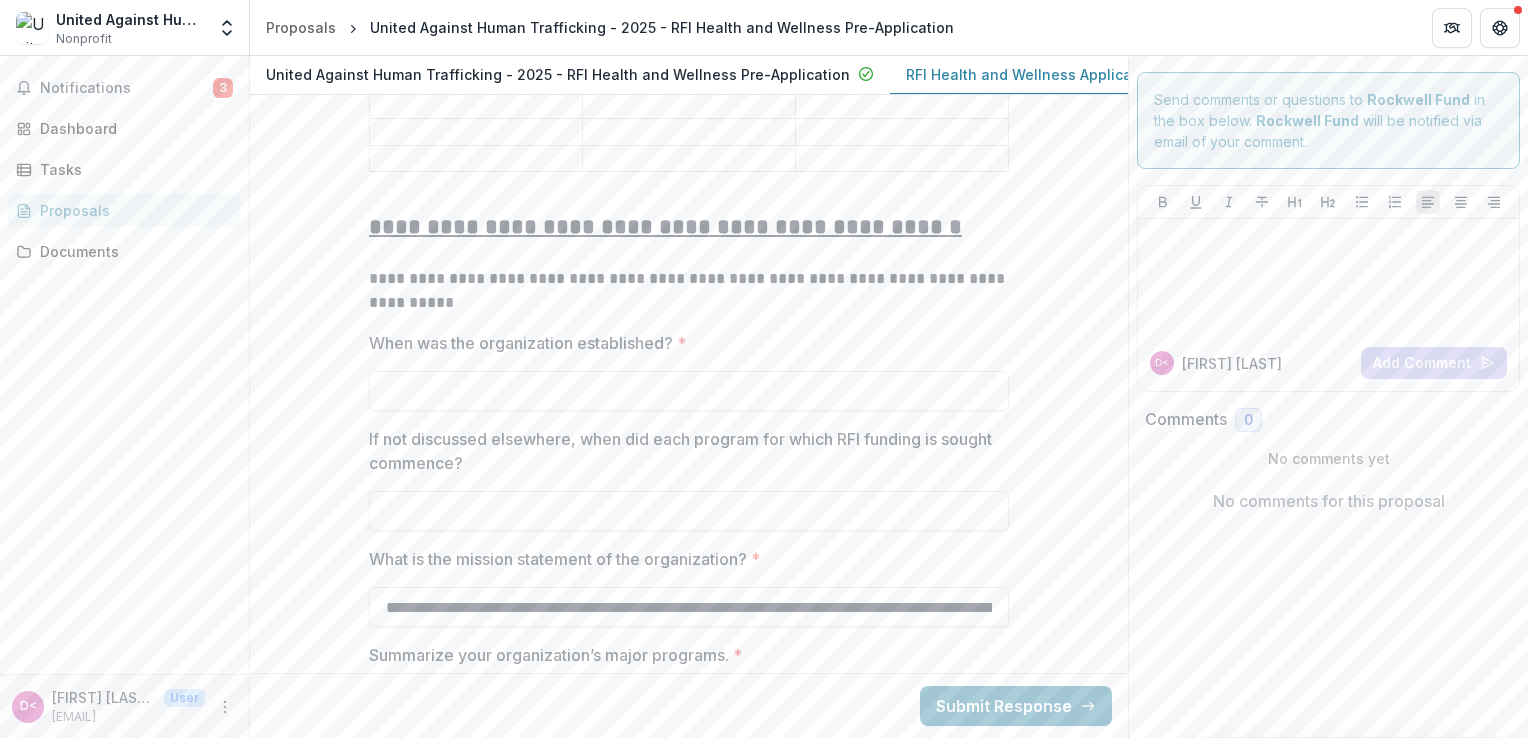 scroll, scrollTop: 6568, scrollLeft: 0, axis: vertical 